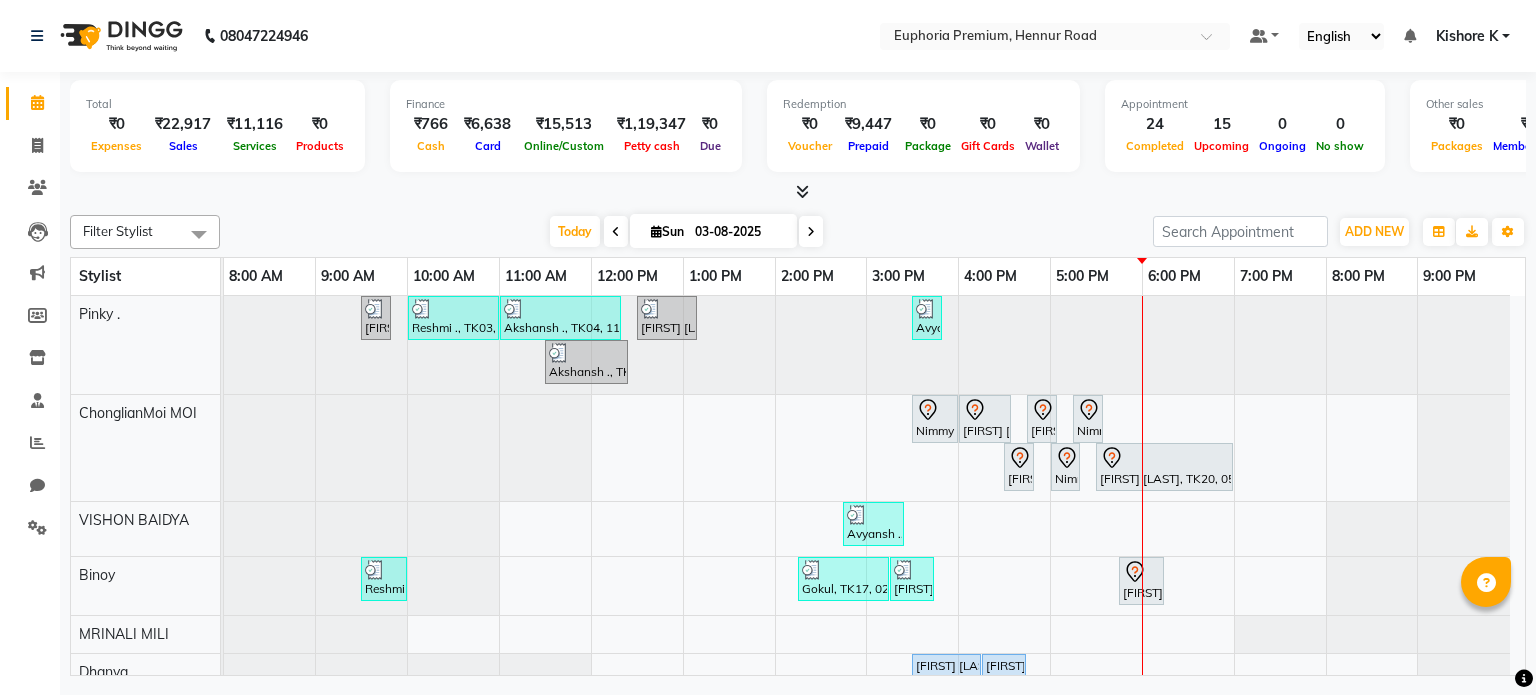 scroll, scrollTop: 0, scrollLeft: 0, axis: both 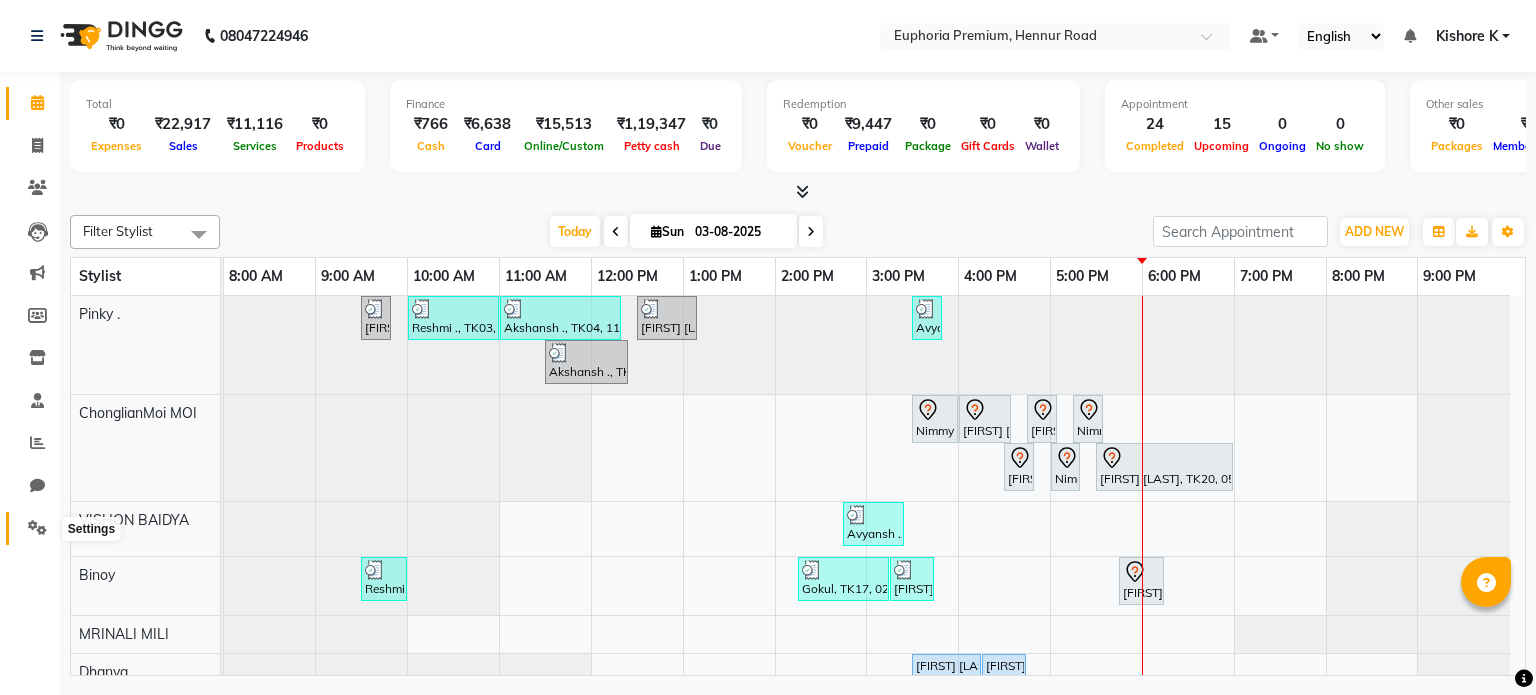 click 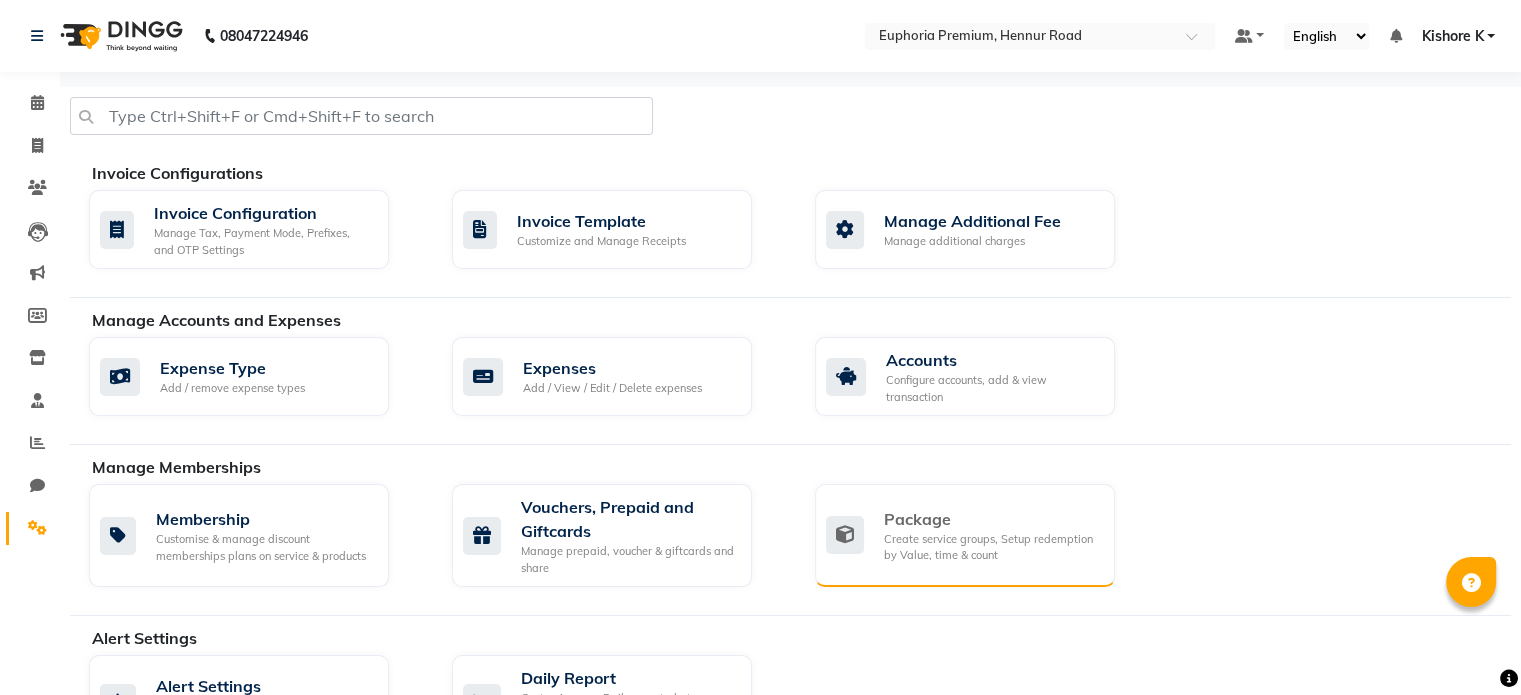 click on "Create service groups, Setup redemption by Value, time & count" 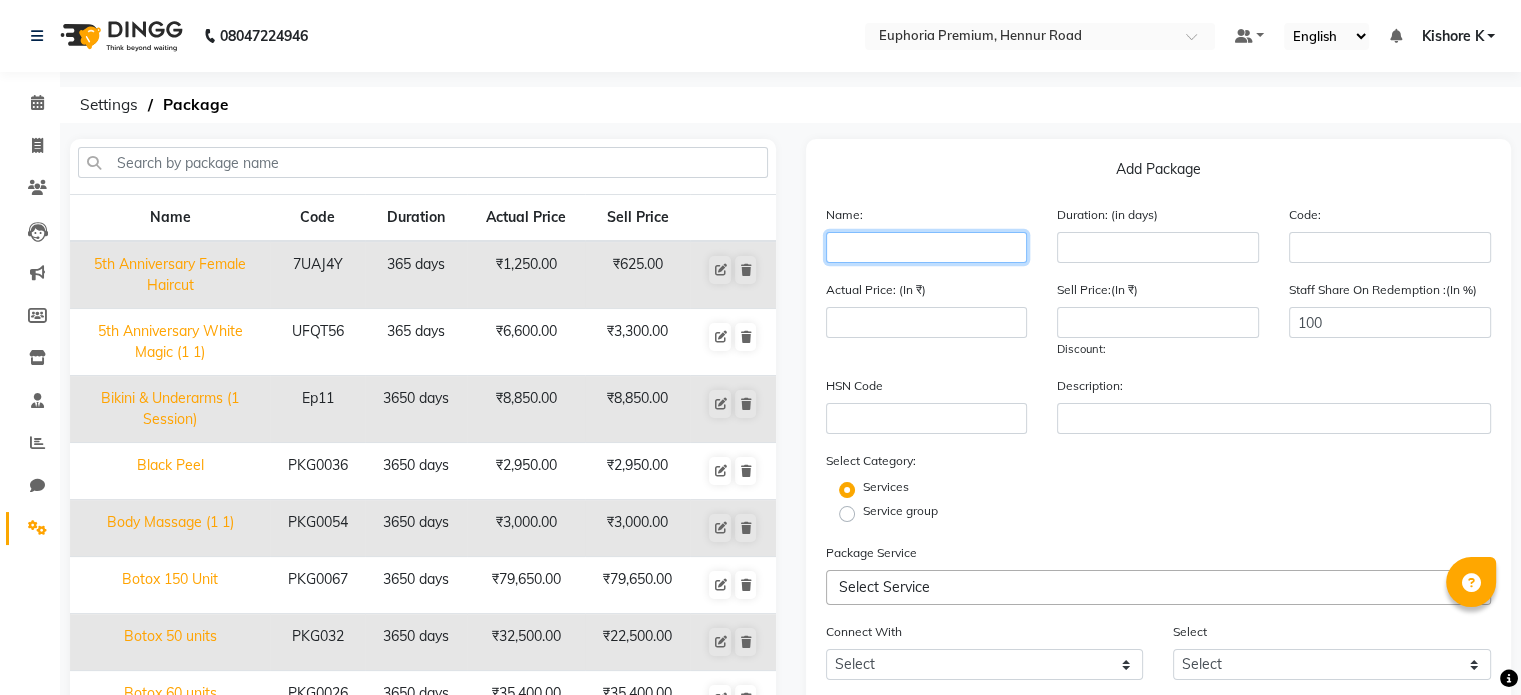 click 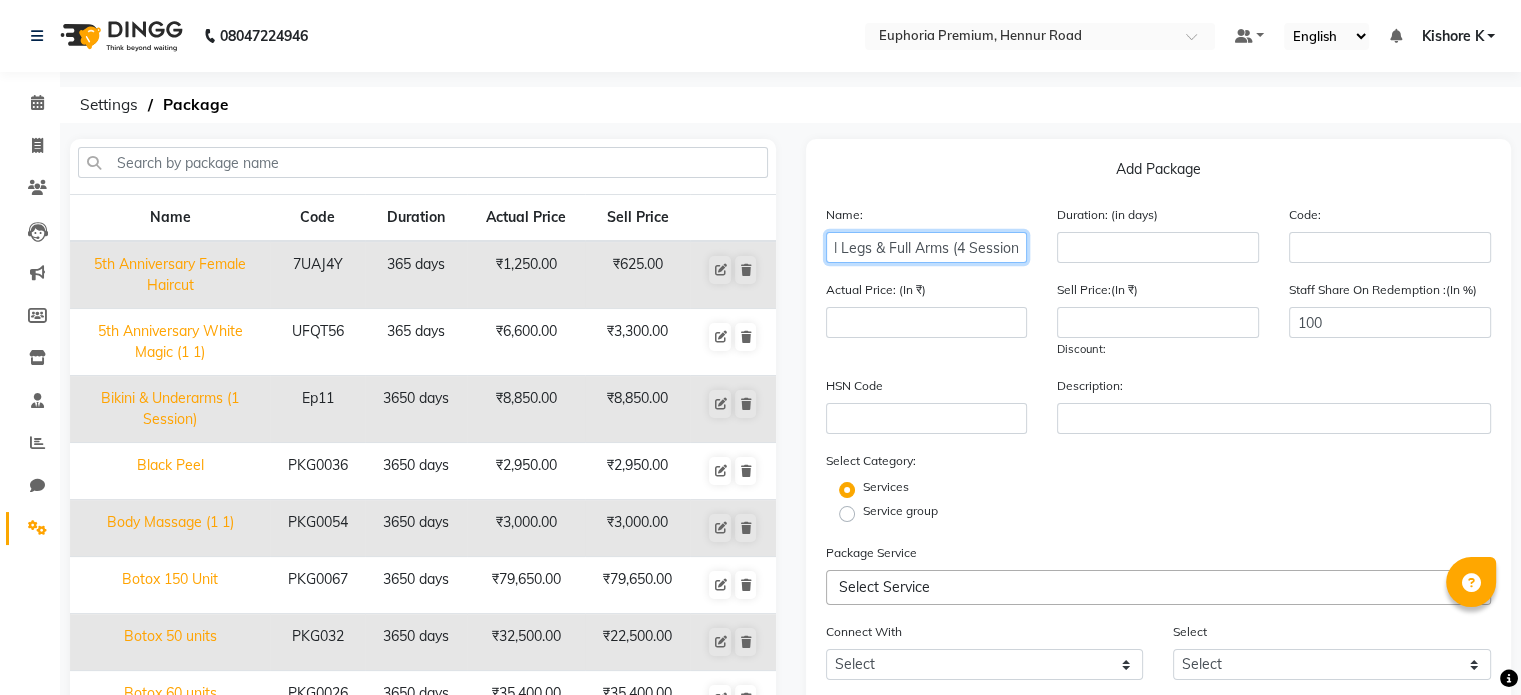 scroll, scrollTop: 0, scrollLeft: 63, axis: horizontal 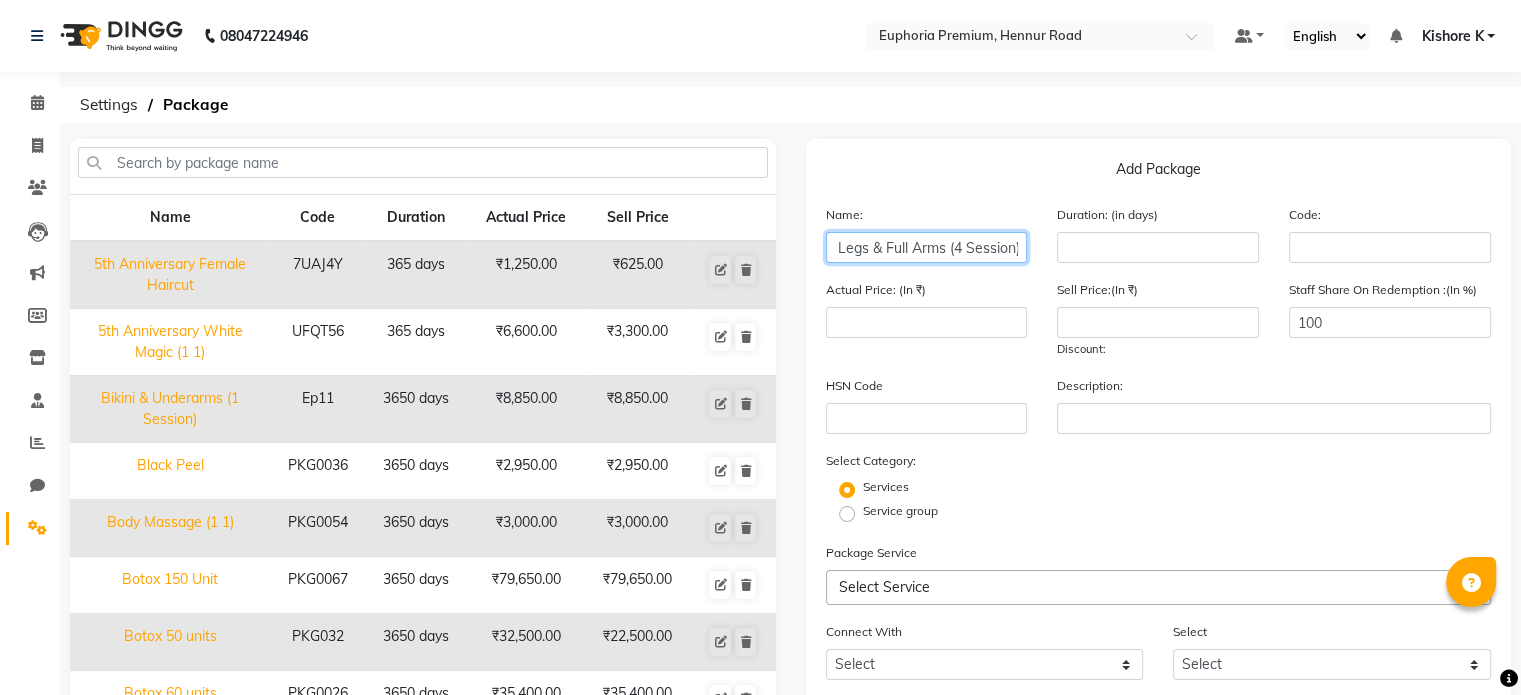 type on "Laser Full Legs & Full Arms (4 Session)" 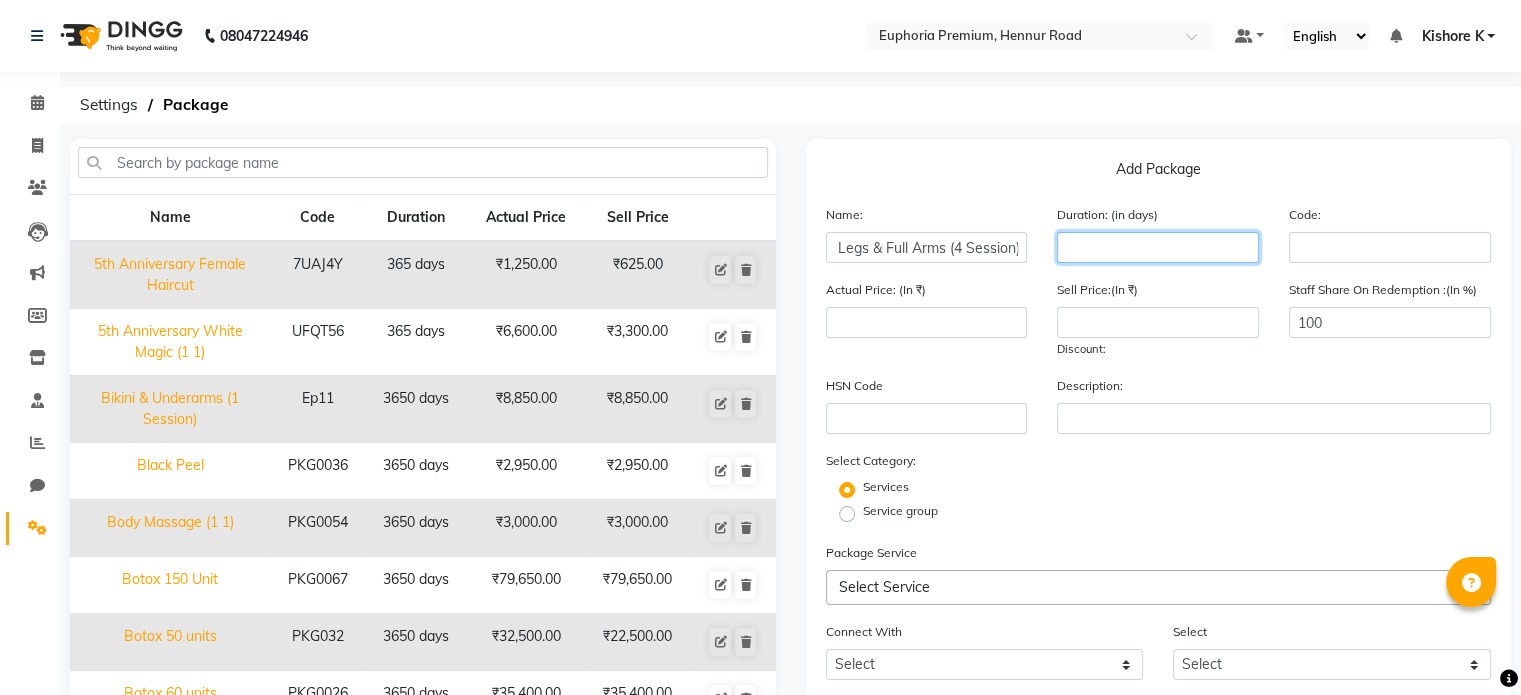 scroll, scrollTop: 0, scrollLeft: 0, axis: both 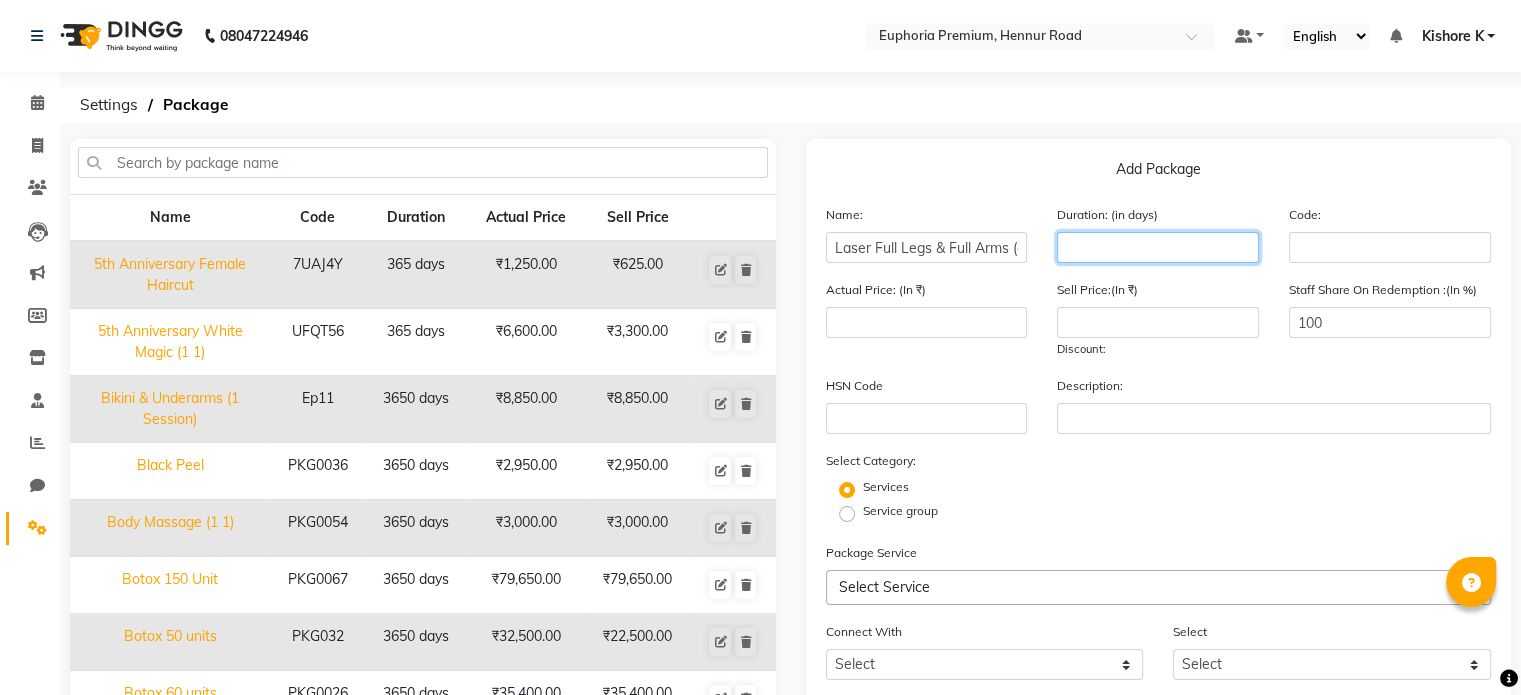 click 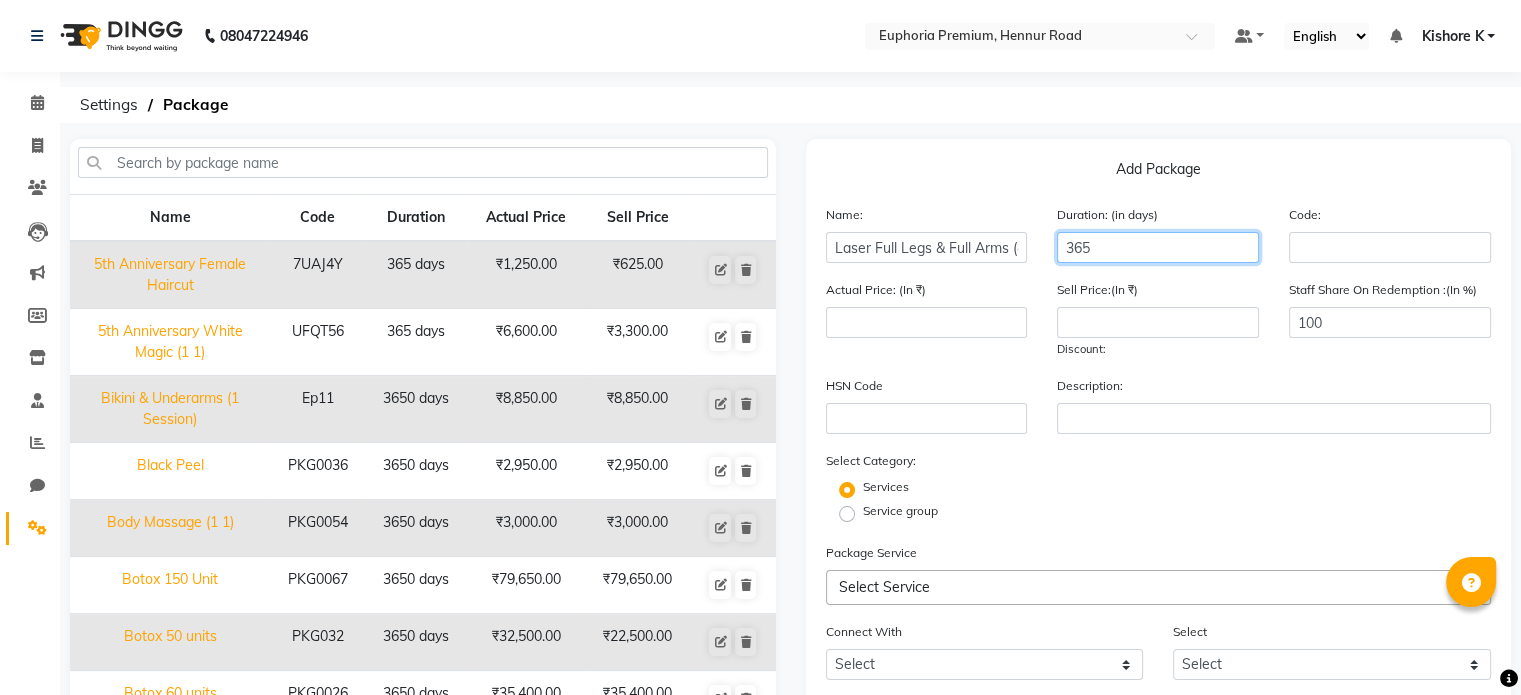 type on "365" 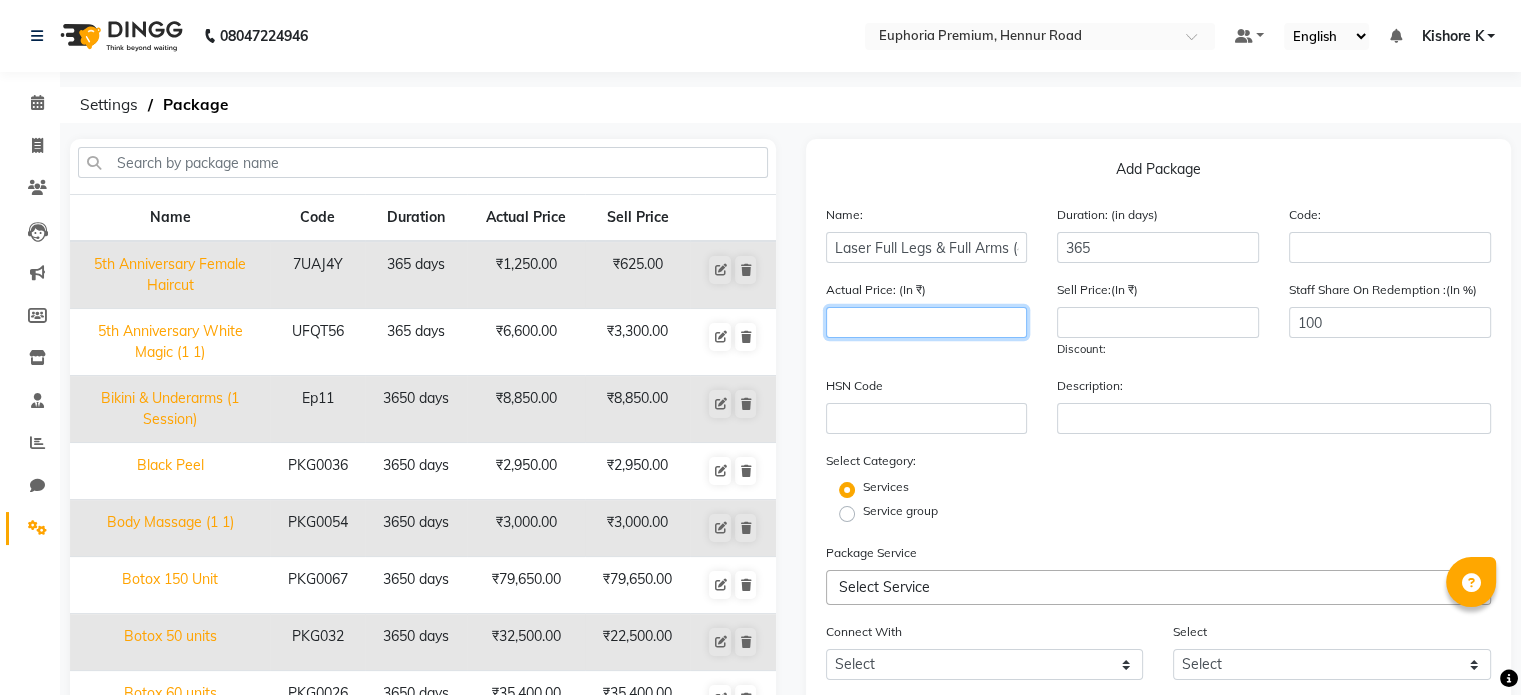 click 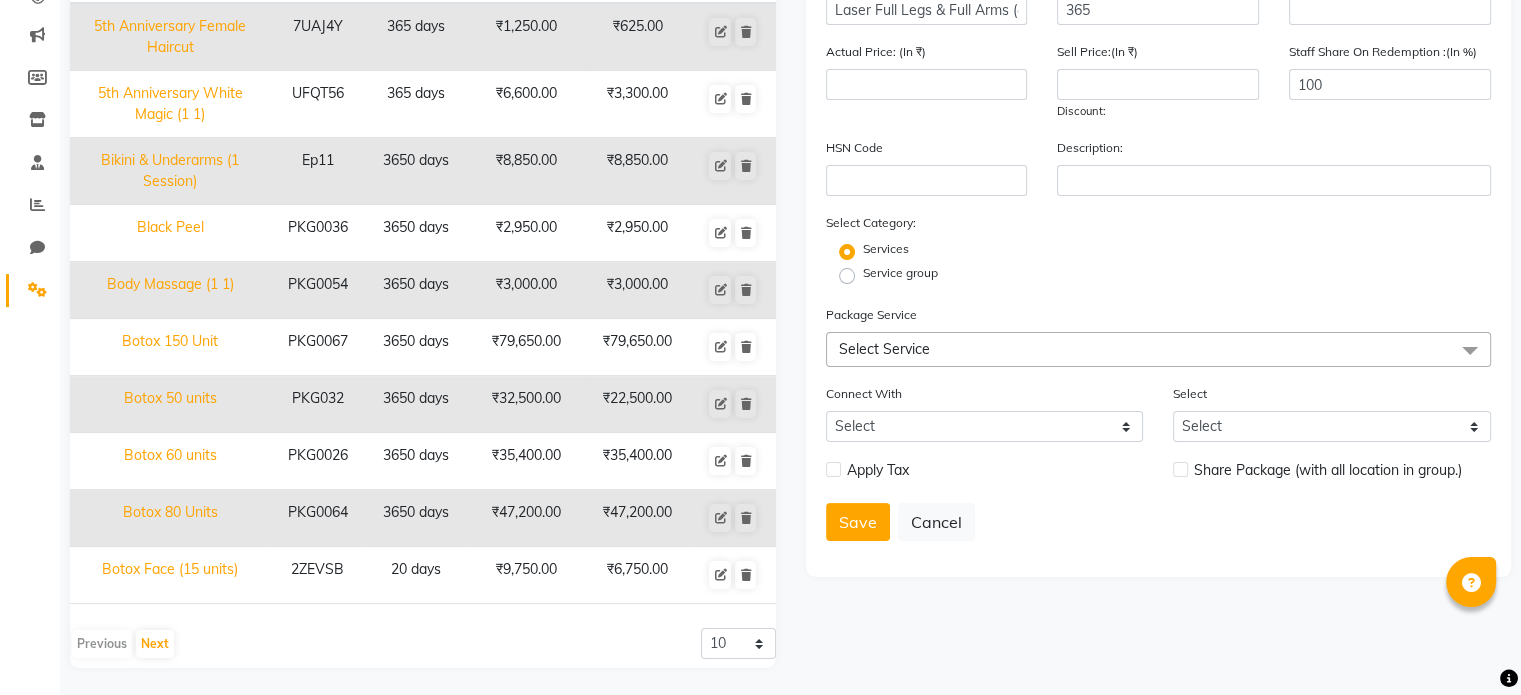 click on "Select Service" 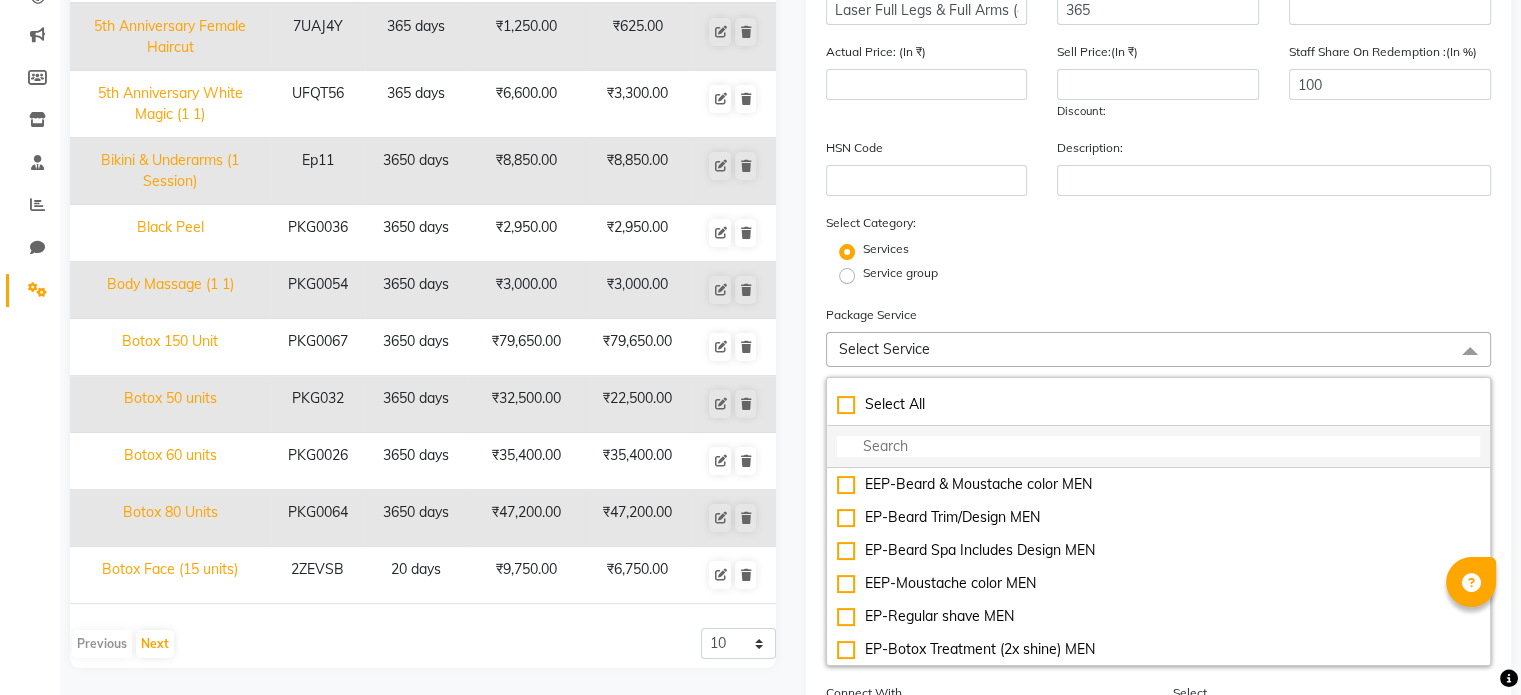 click 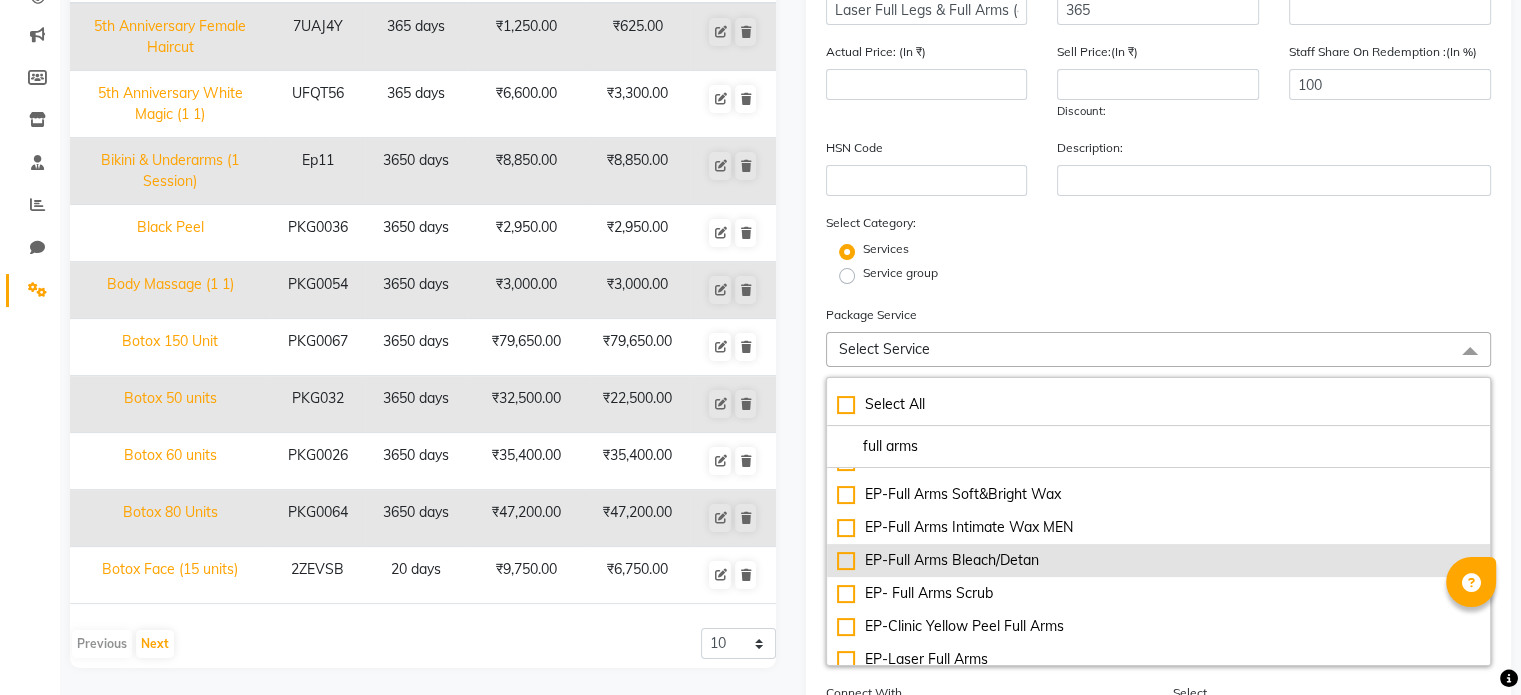 scroll, scrollTop: 66, scrollLeft: 0, axis: vertical 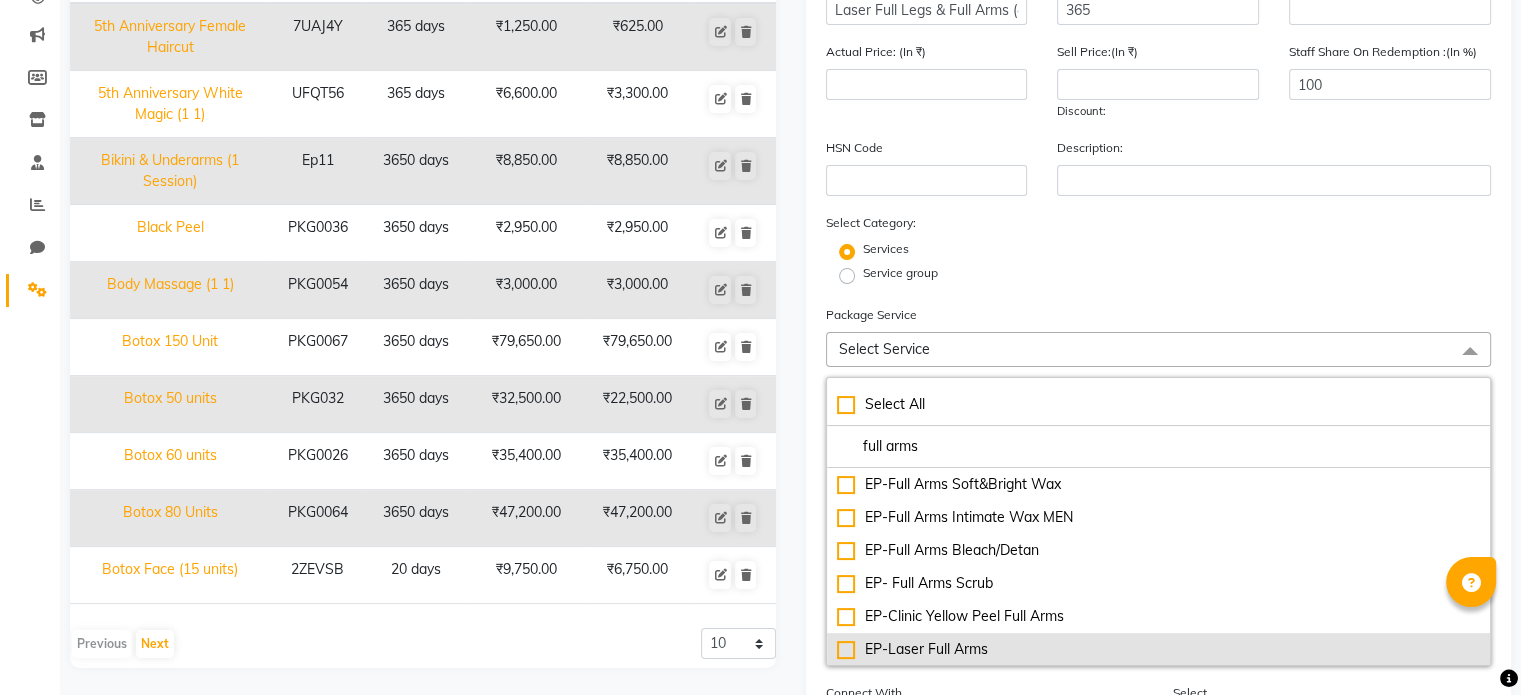 type on "full arms" 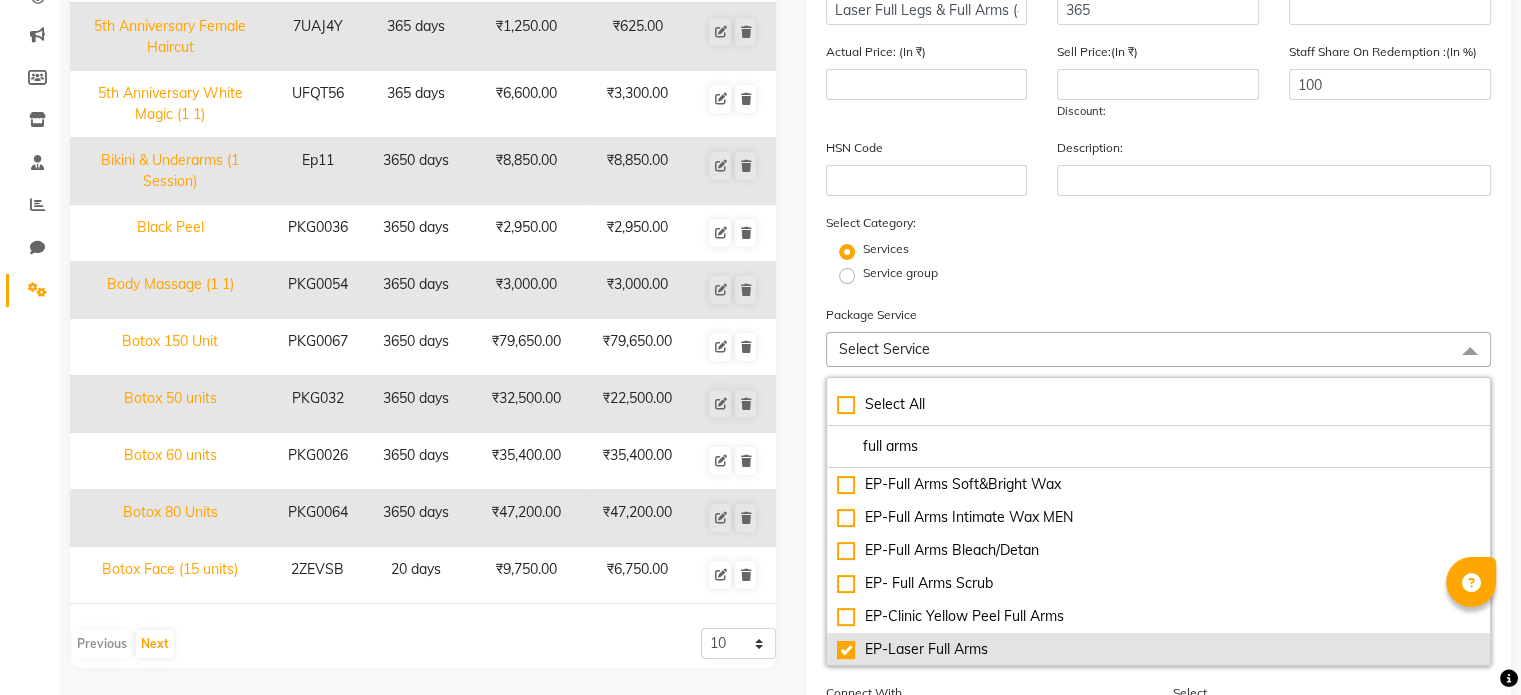 type on "5000" 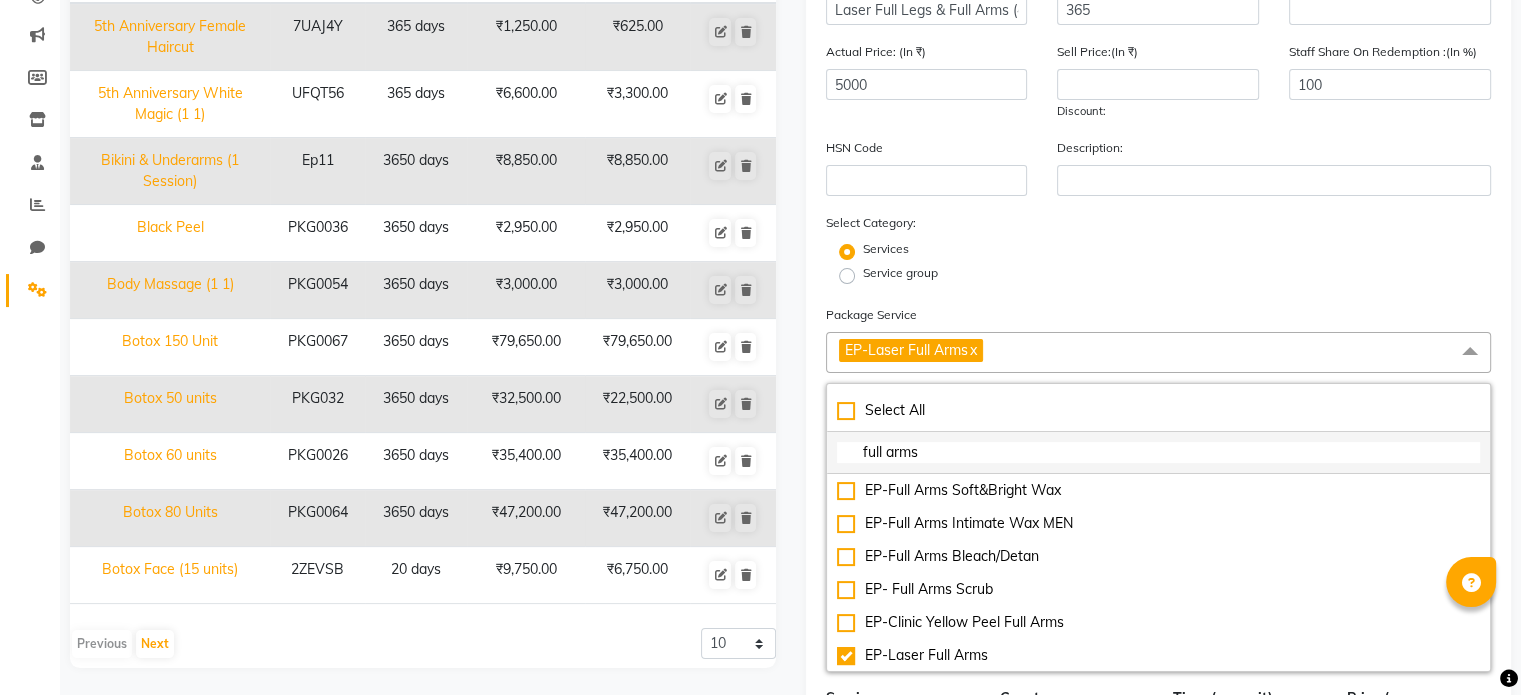 click on "full arms" 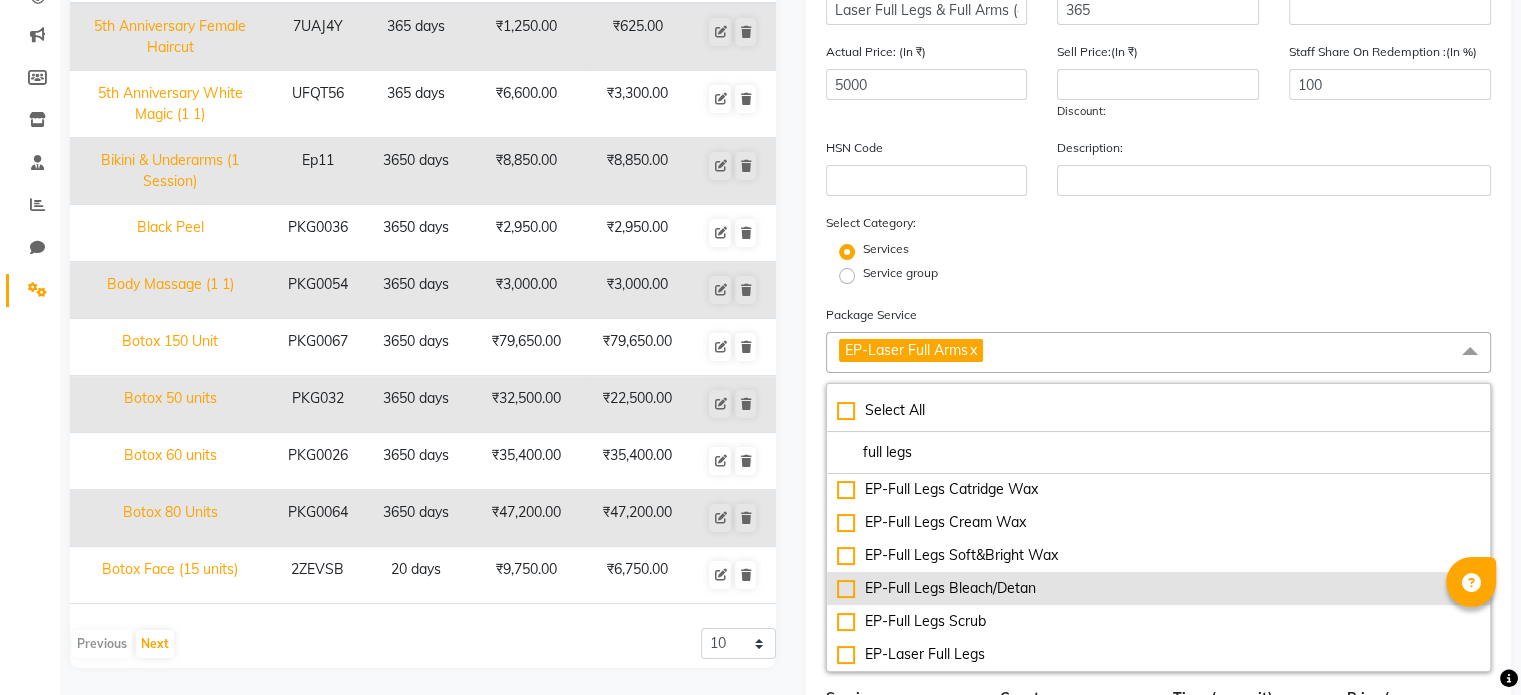 scroll, scrollTop: 0, scrollLeft: 0, axis: both 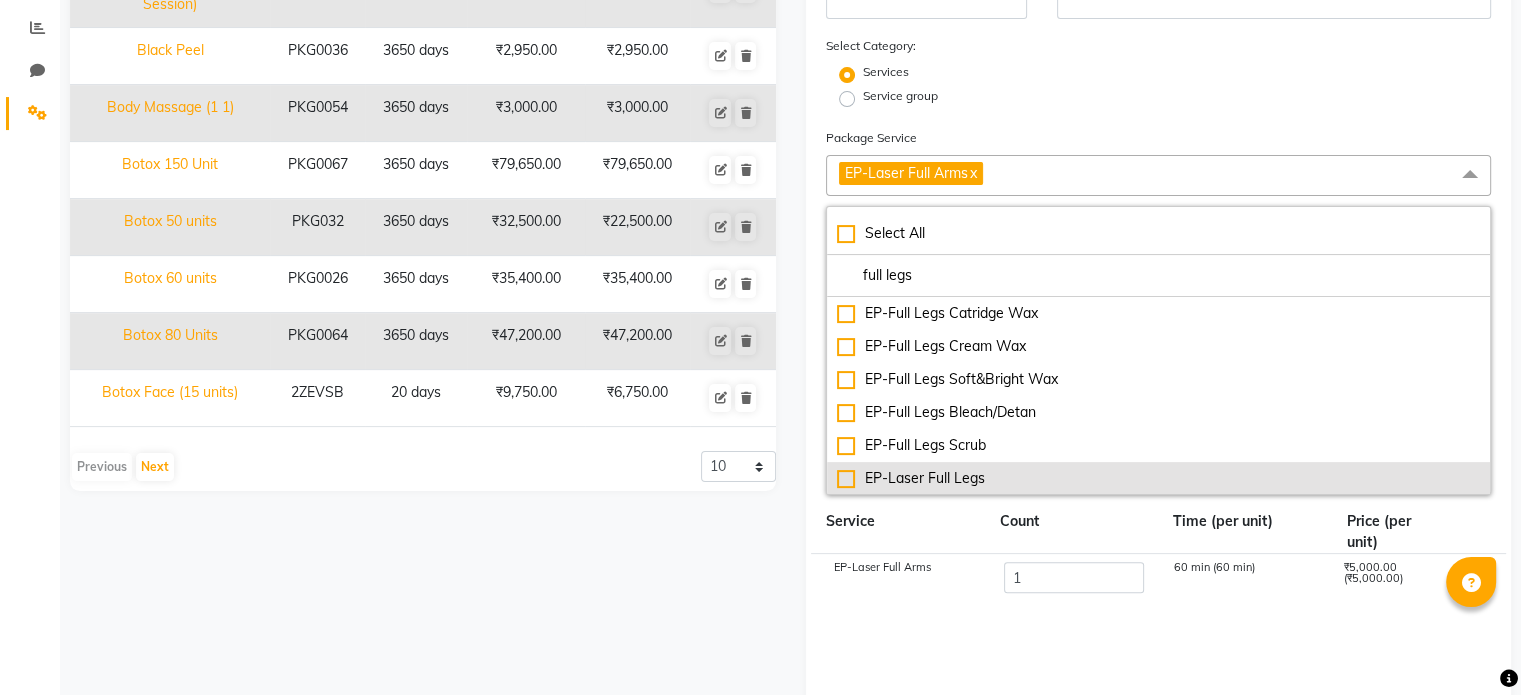 type on "full legs" 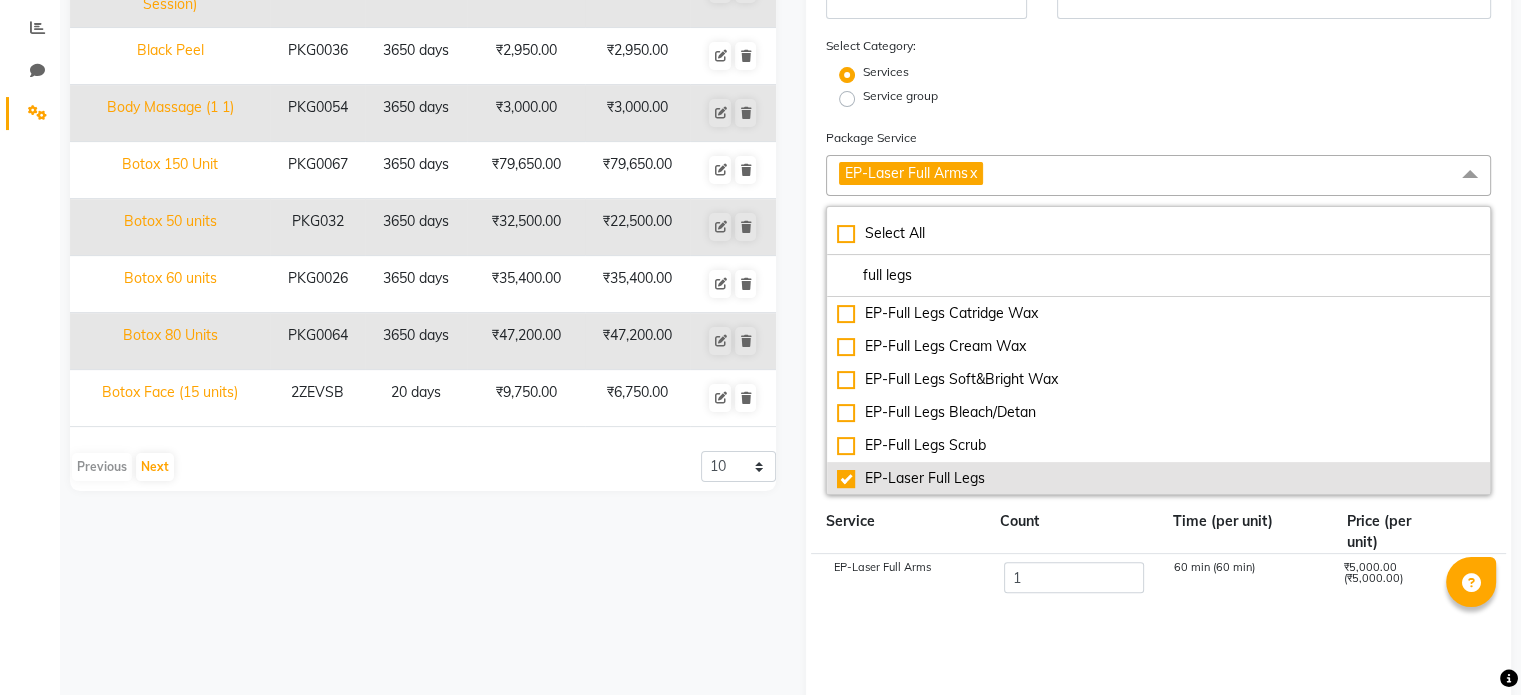 type on "11000" 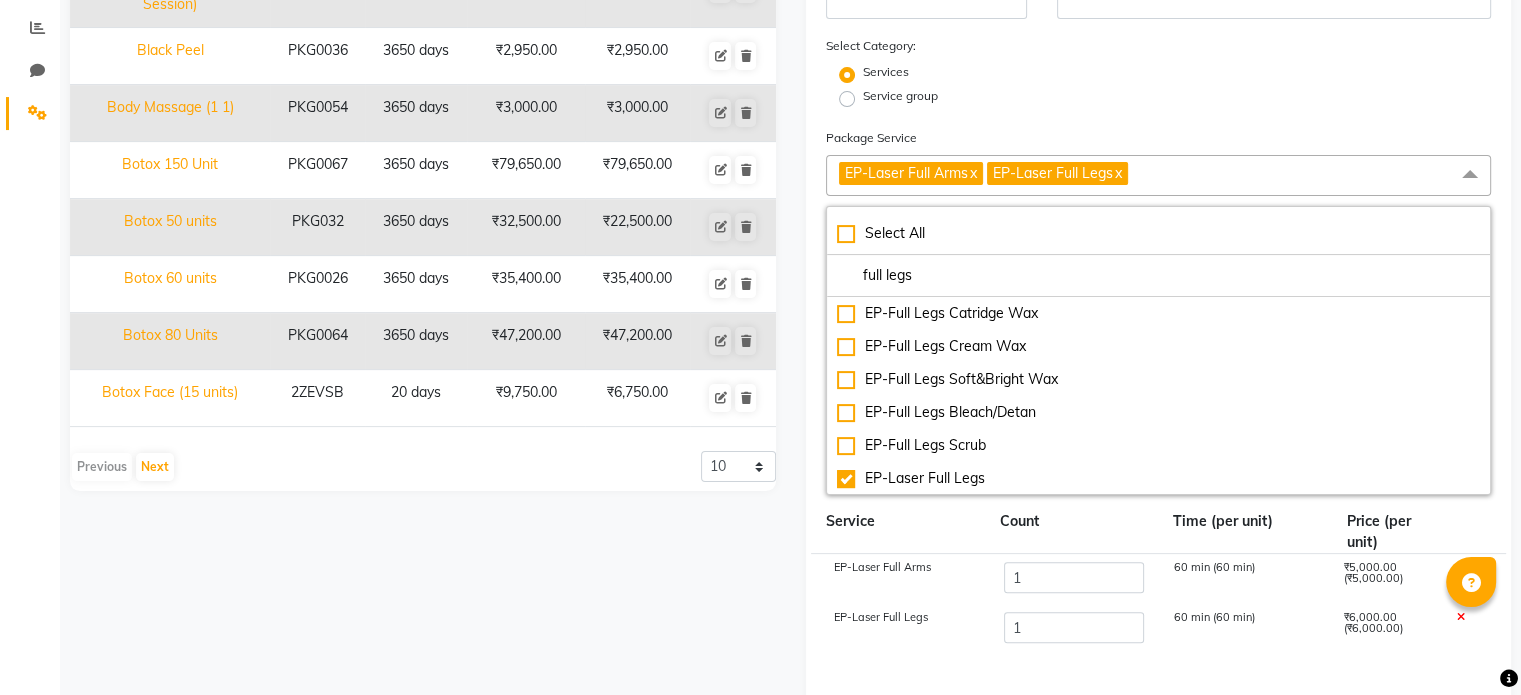 click on "Package Service EP-Laser Full Arms x EP-Laser Full Legs x Select All full legs EP-Full Legs Catridge Wax EP-Full Legs Cream Wax EP-Full Legs Soft&Bright Wax EP-Full Legs Bleach/Detan EP-Full Legs Scrub EP-Laser Full Legs" 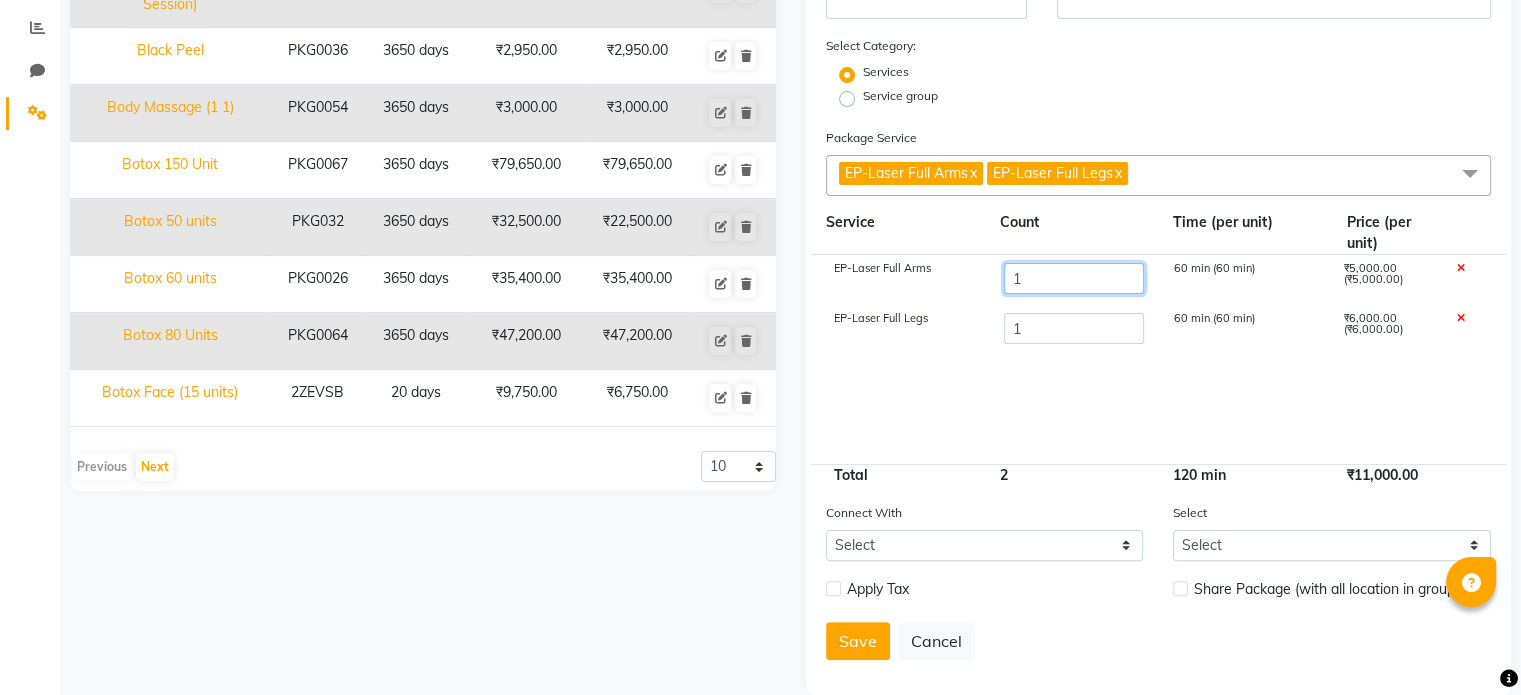 click on "1" 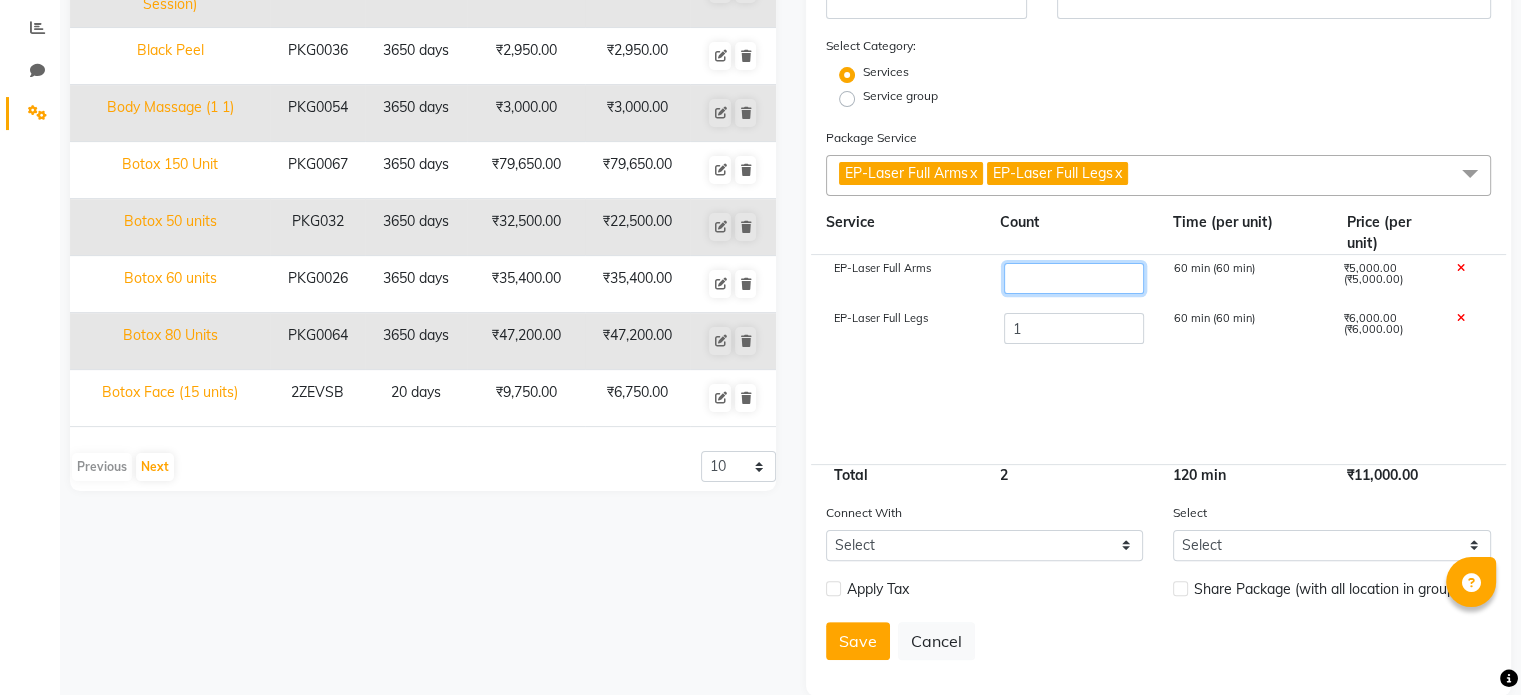 type on "4" 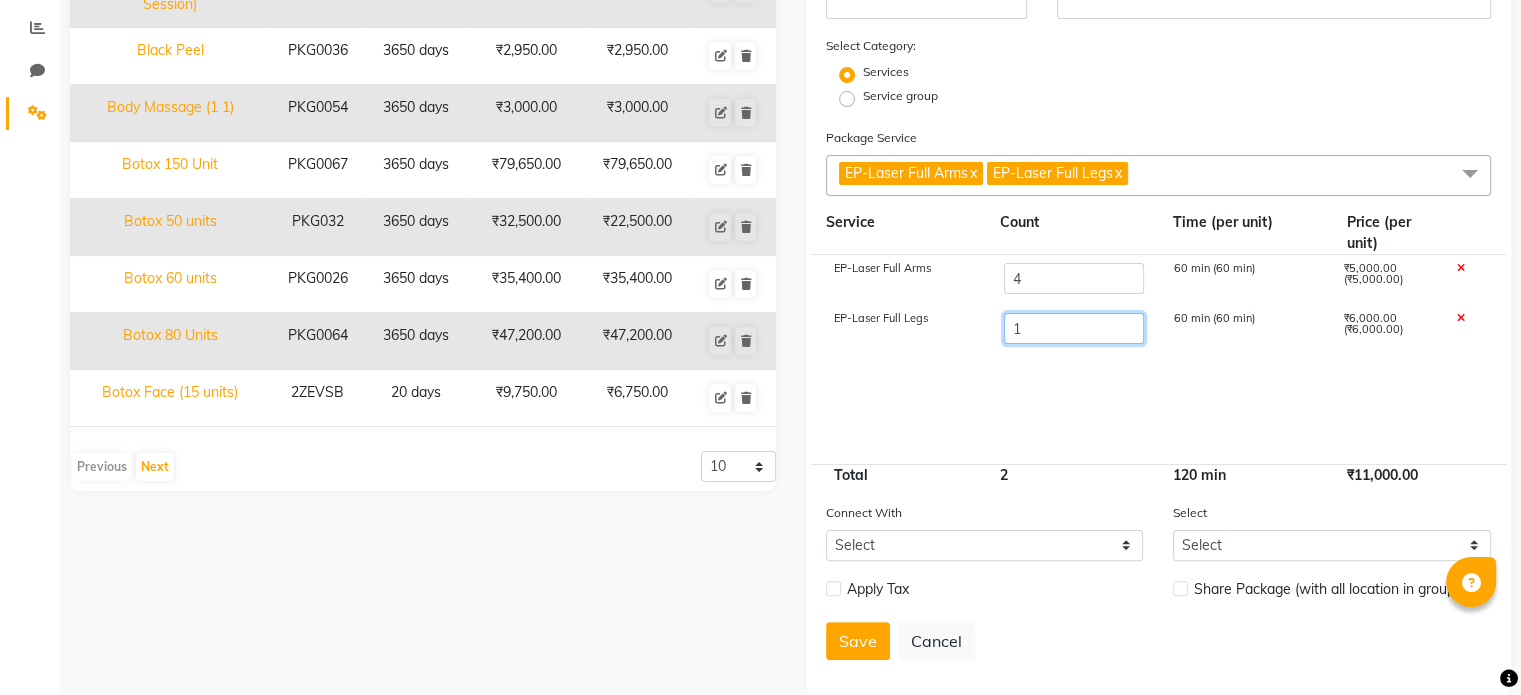 type on "26000" 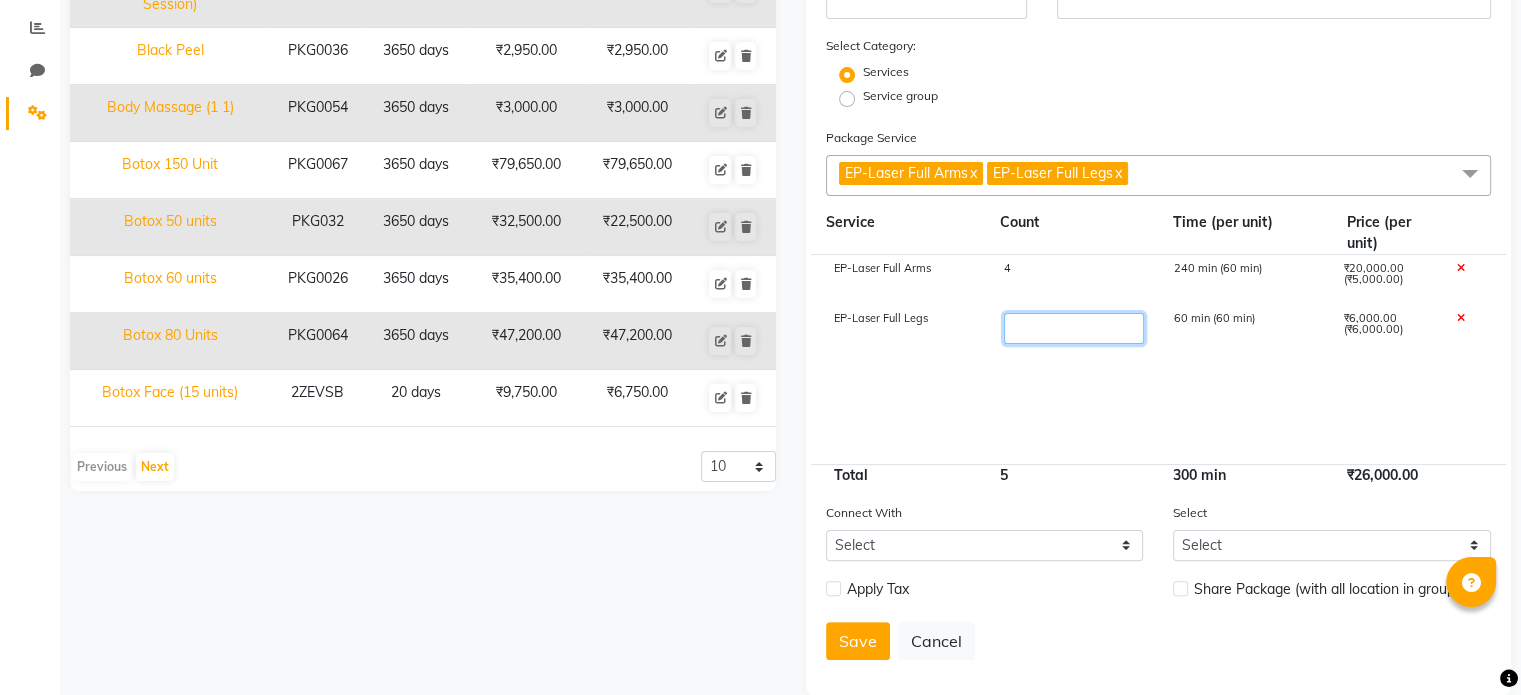 type on "4" 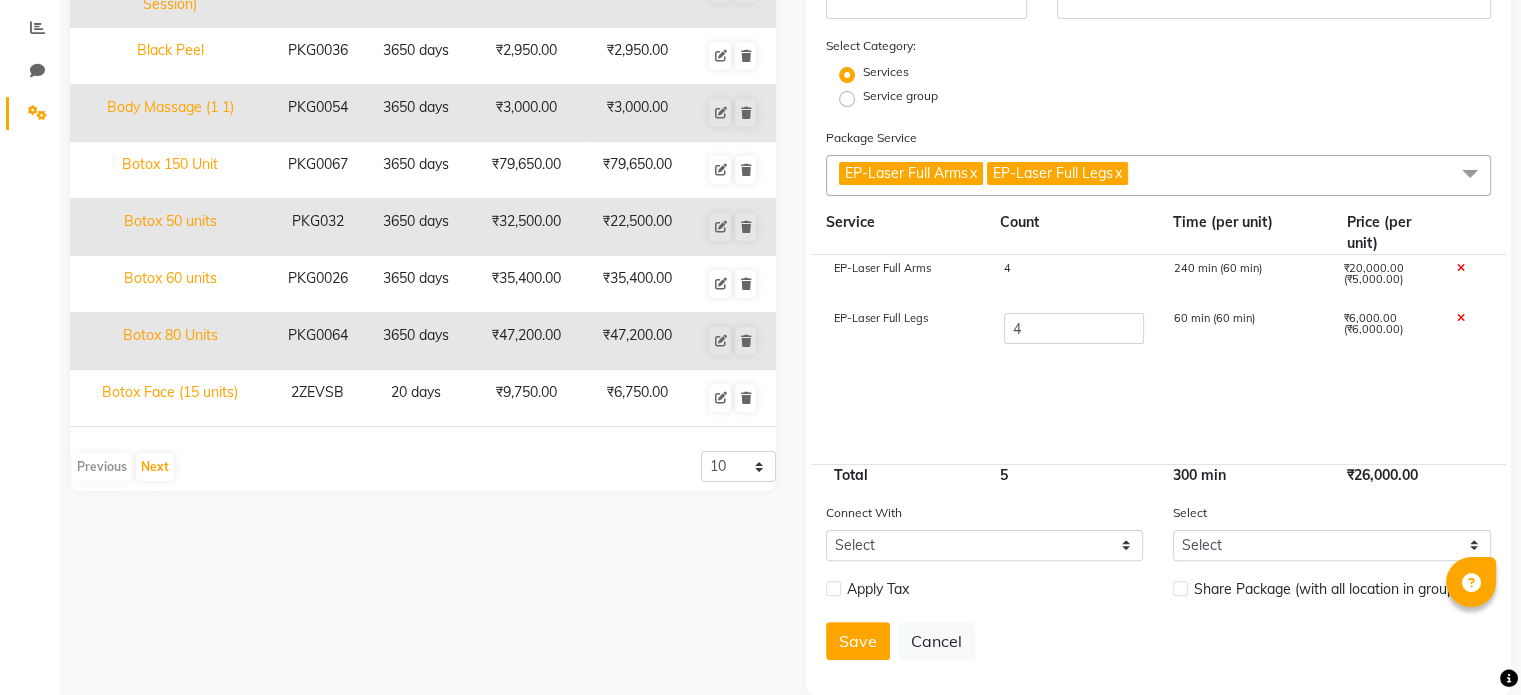 type on "44000" 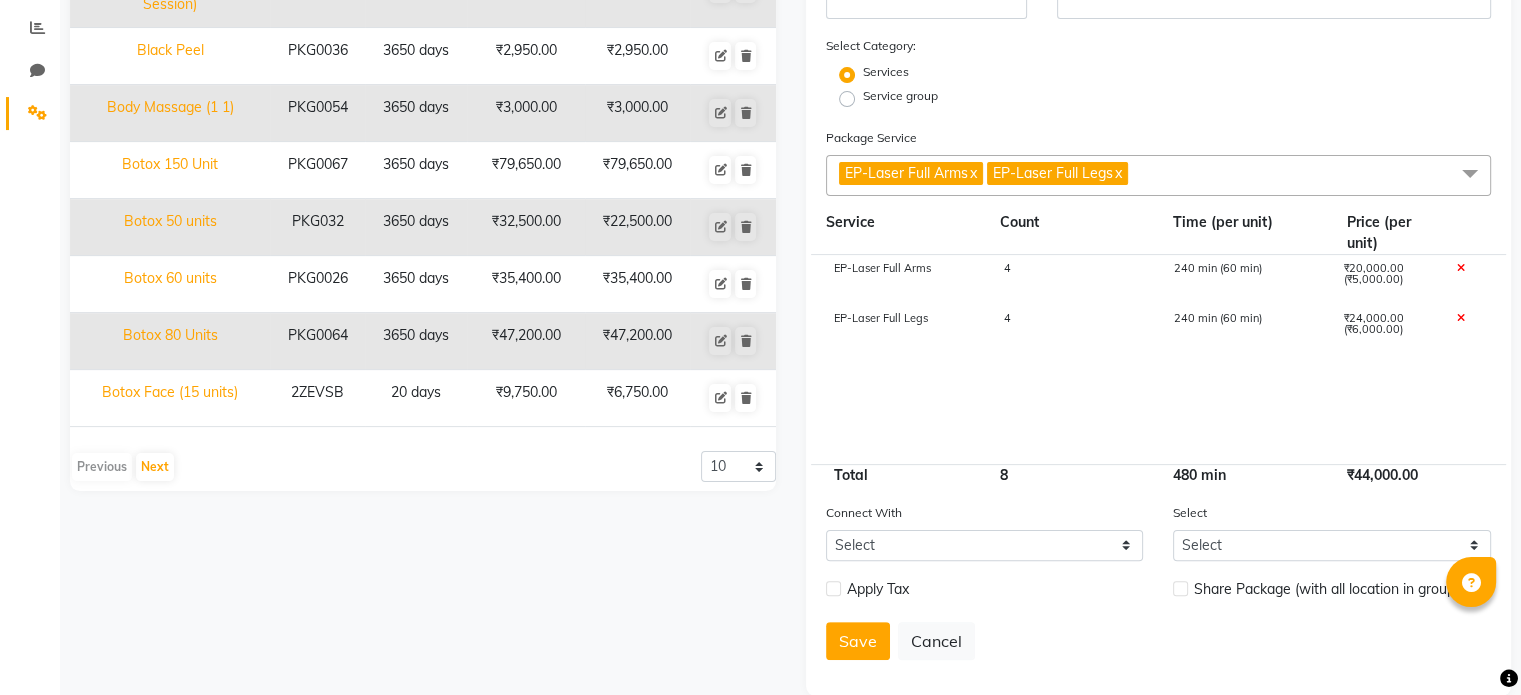 click on "EP-Laser Full Arms 4 240 min (60 min) ₹20,000.00 (₹5,000.00) EP-Laser Full Legs 4 240 min (60 min) ₹24,000.00 (₹6,000.00)" 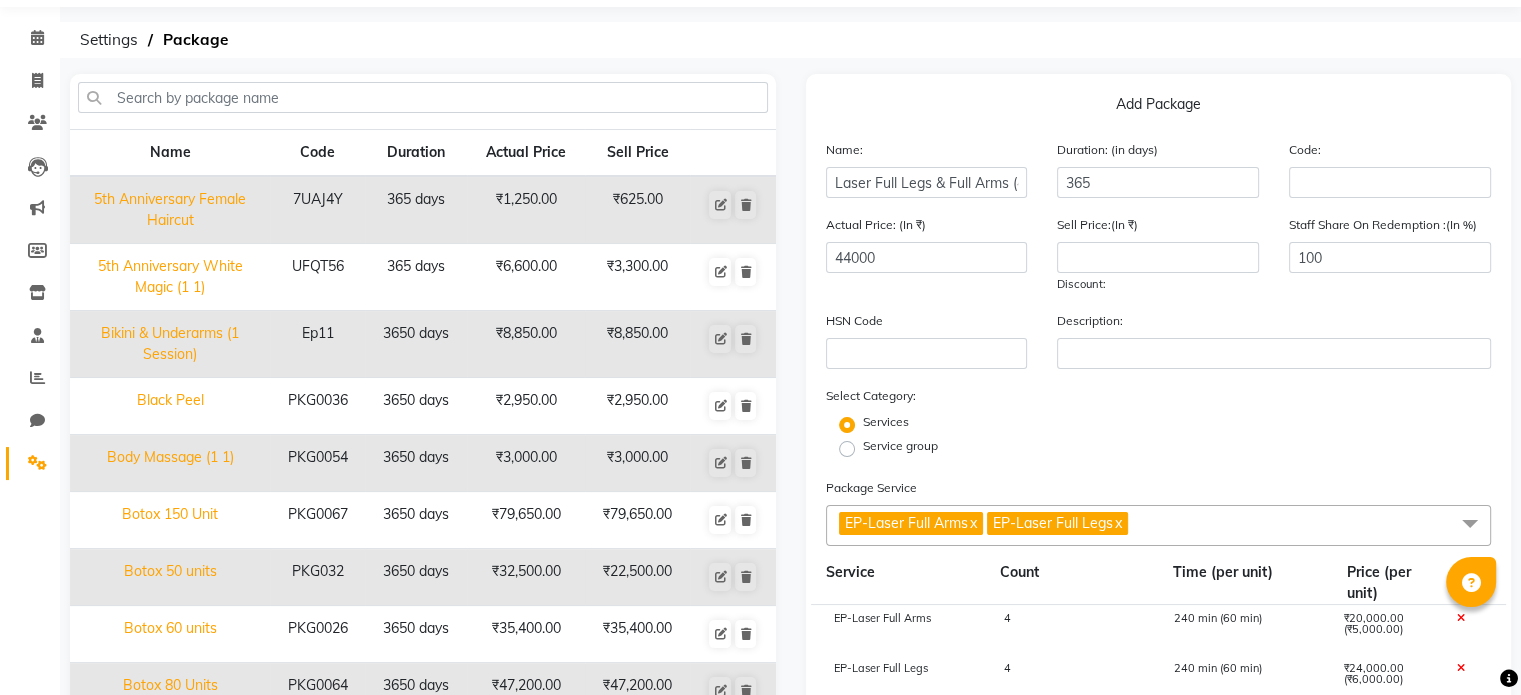 scroll, scrollTop: 57, scrollLeft: 0, axis: vertical 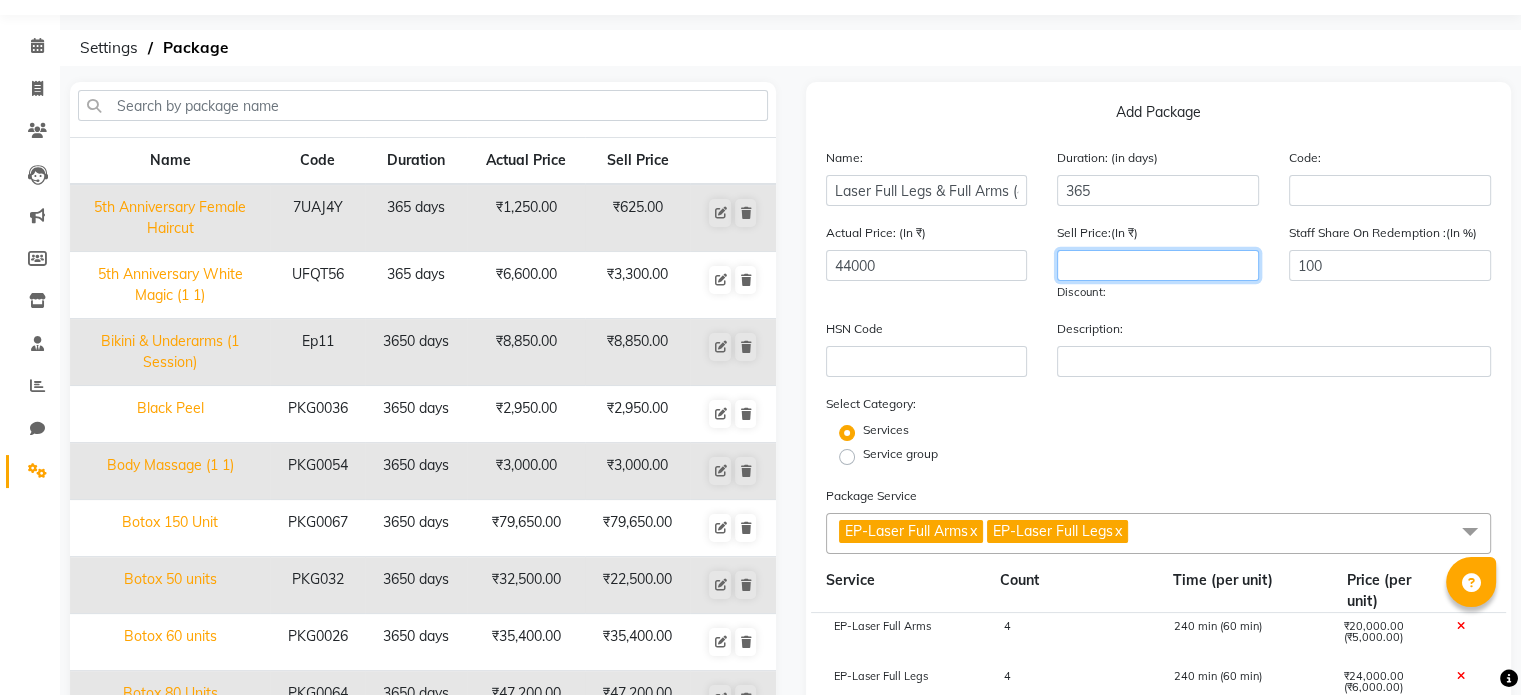 click 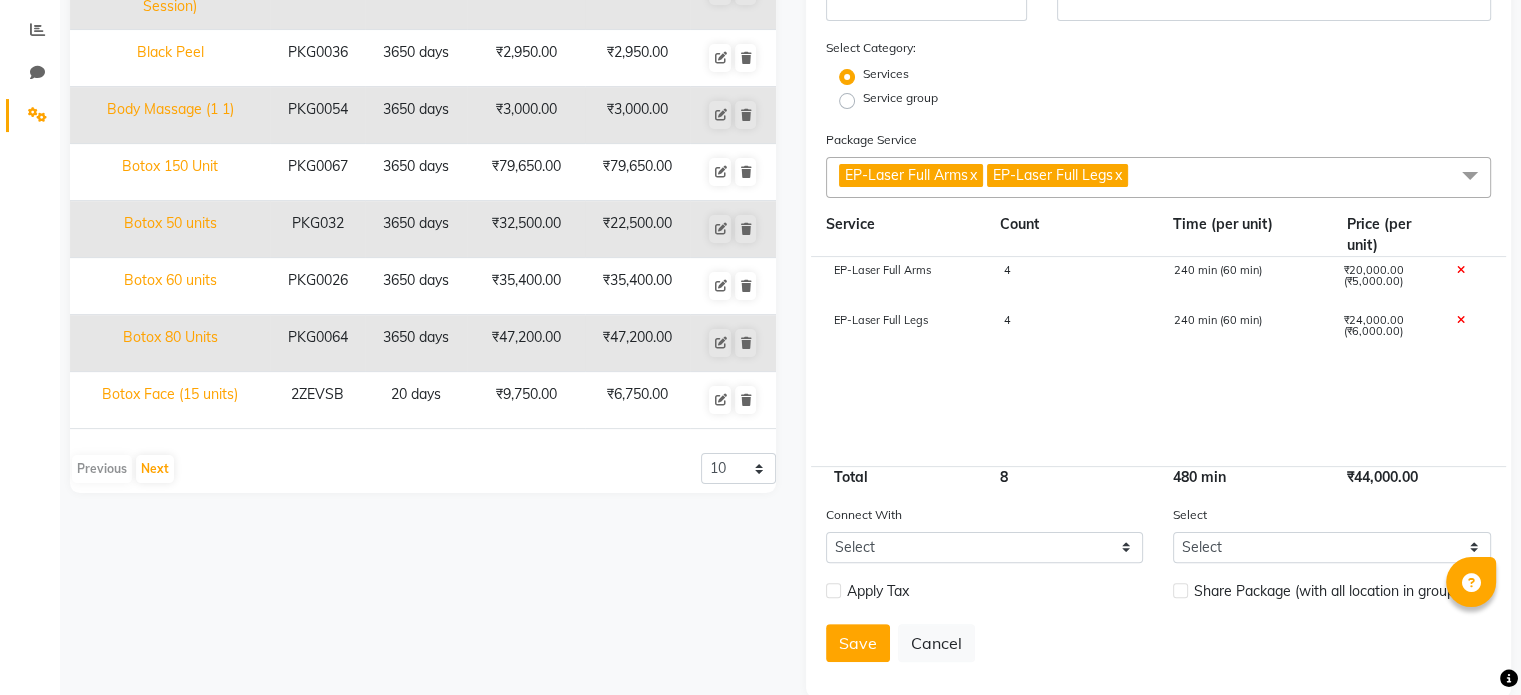 scroll, scrollTop: 451, scrollLeft: 0, axis: vertical 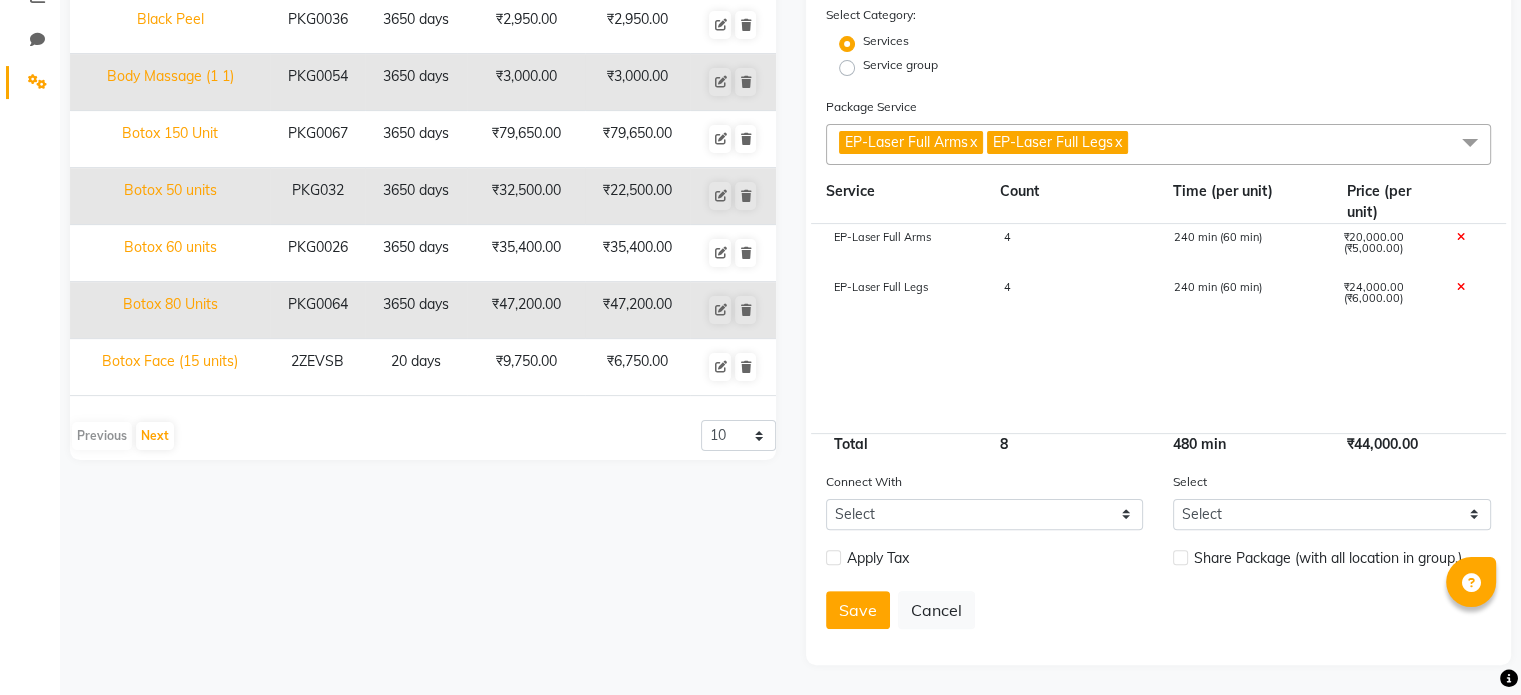 type on "18000" 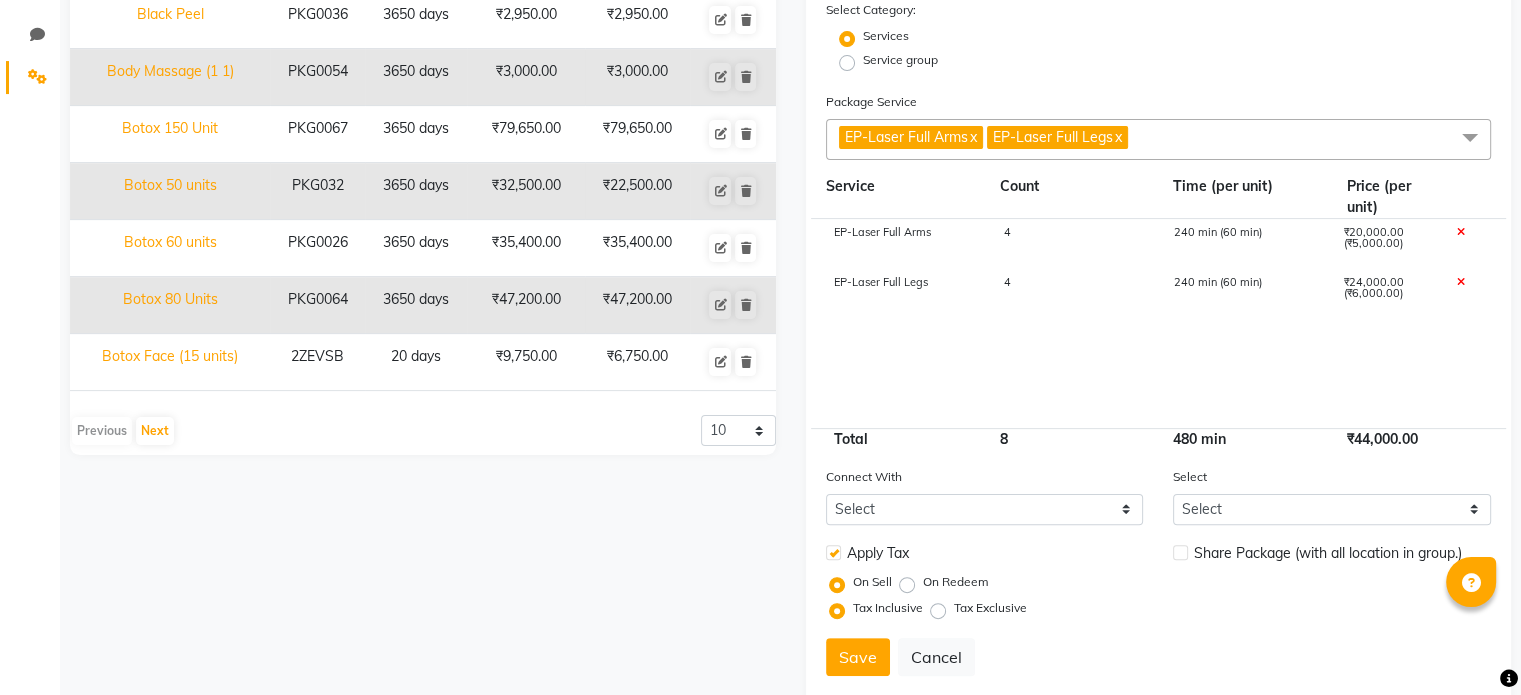 click on "Tax Exclusive" 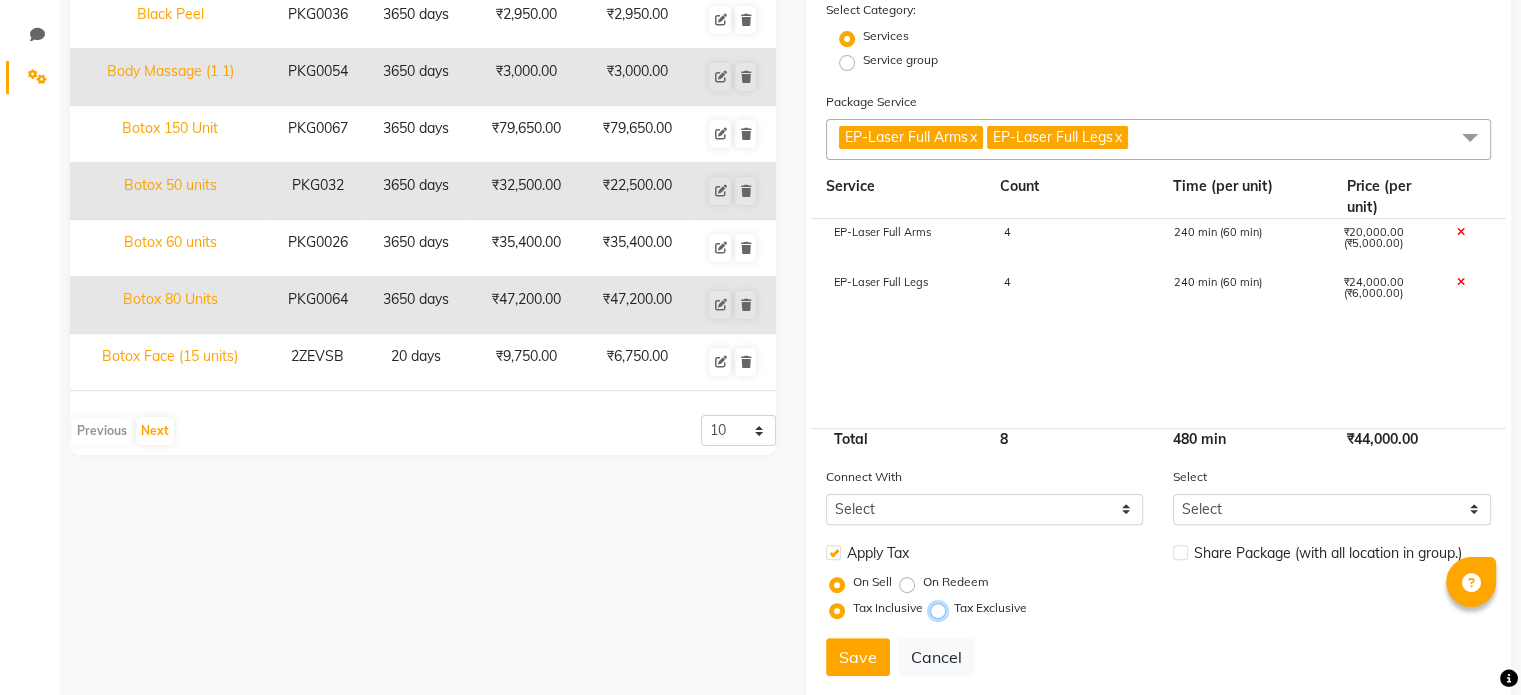 click on "Tax Exclusive" at bounding box center [942, 608] 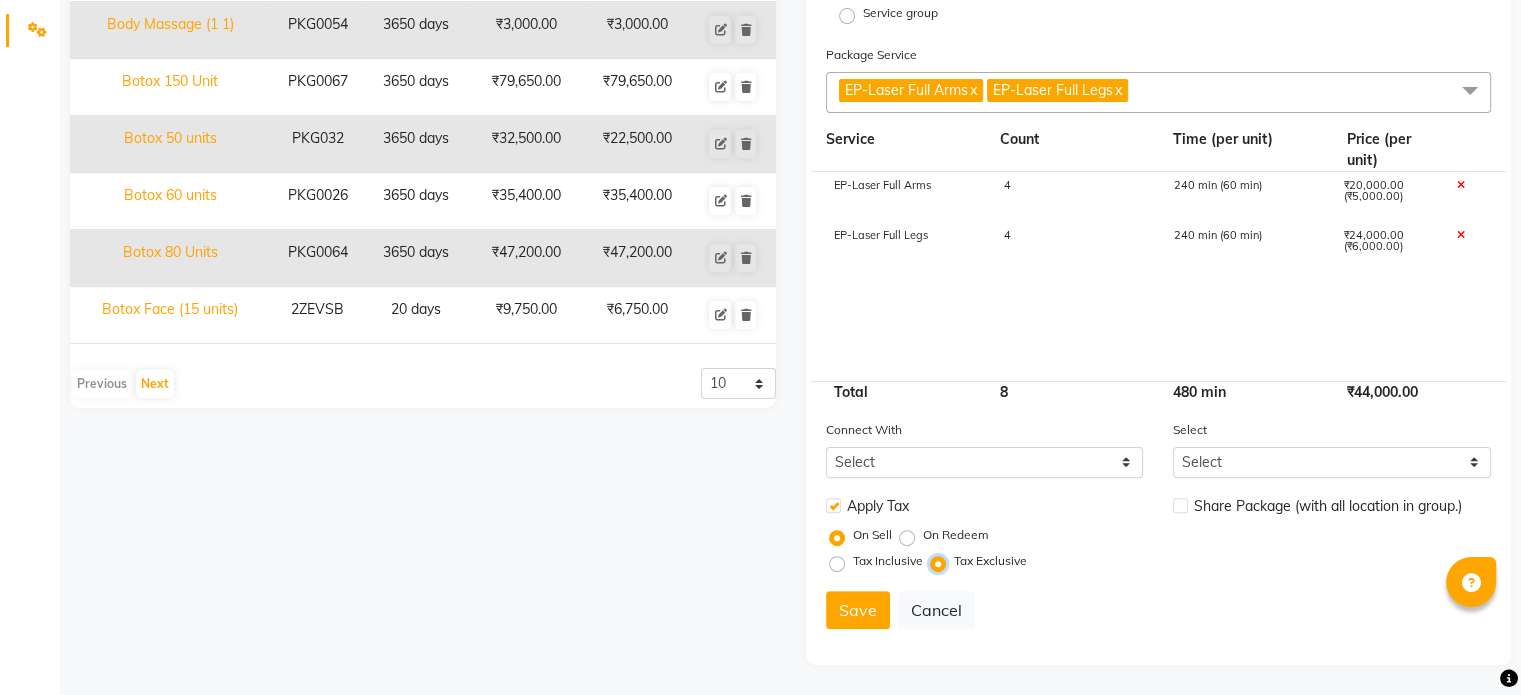 scroll, scrollTop: 499, scrollLeft: 0, axis: vertical 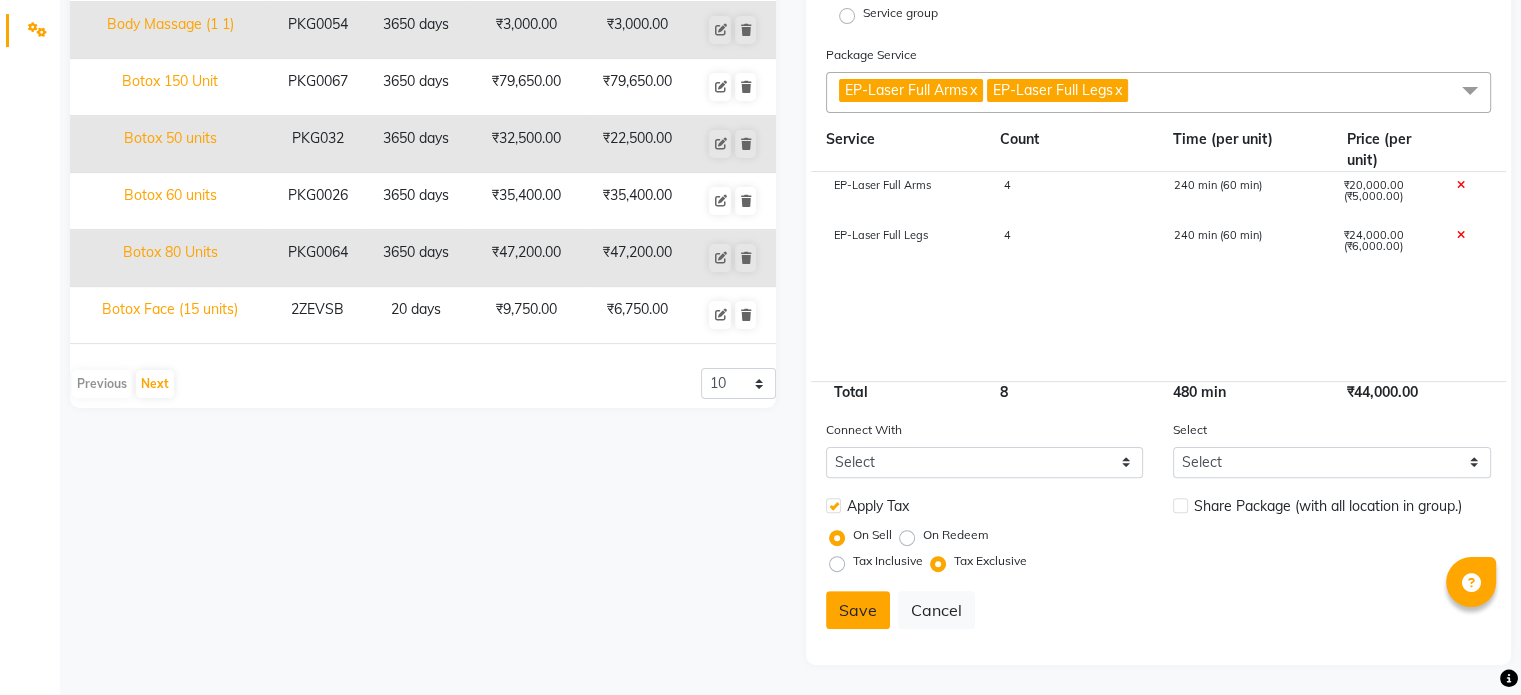 click on "Save" 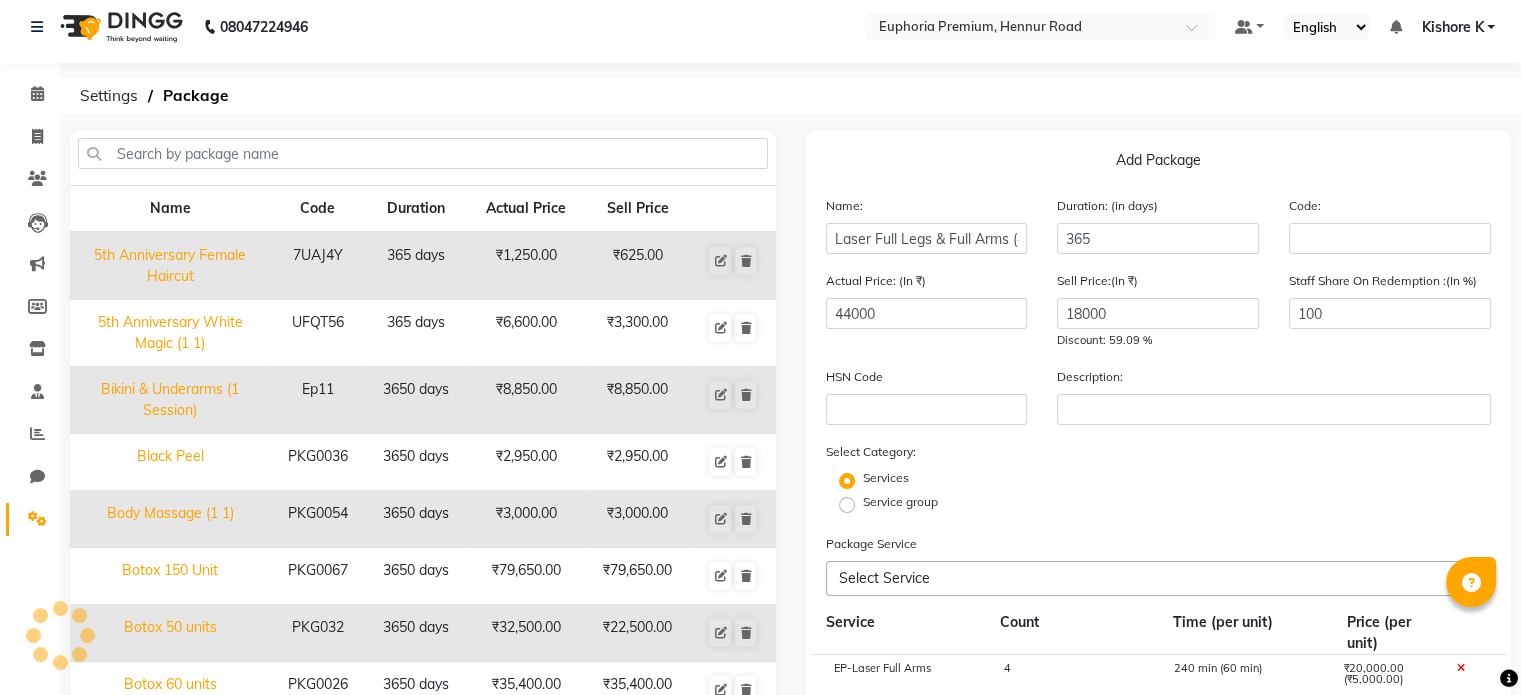 scroll, scrollTop: 0, scrollLeft: 0, axis: both 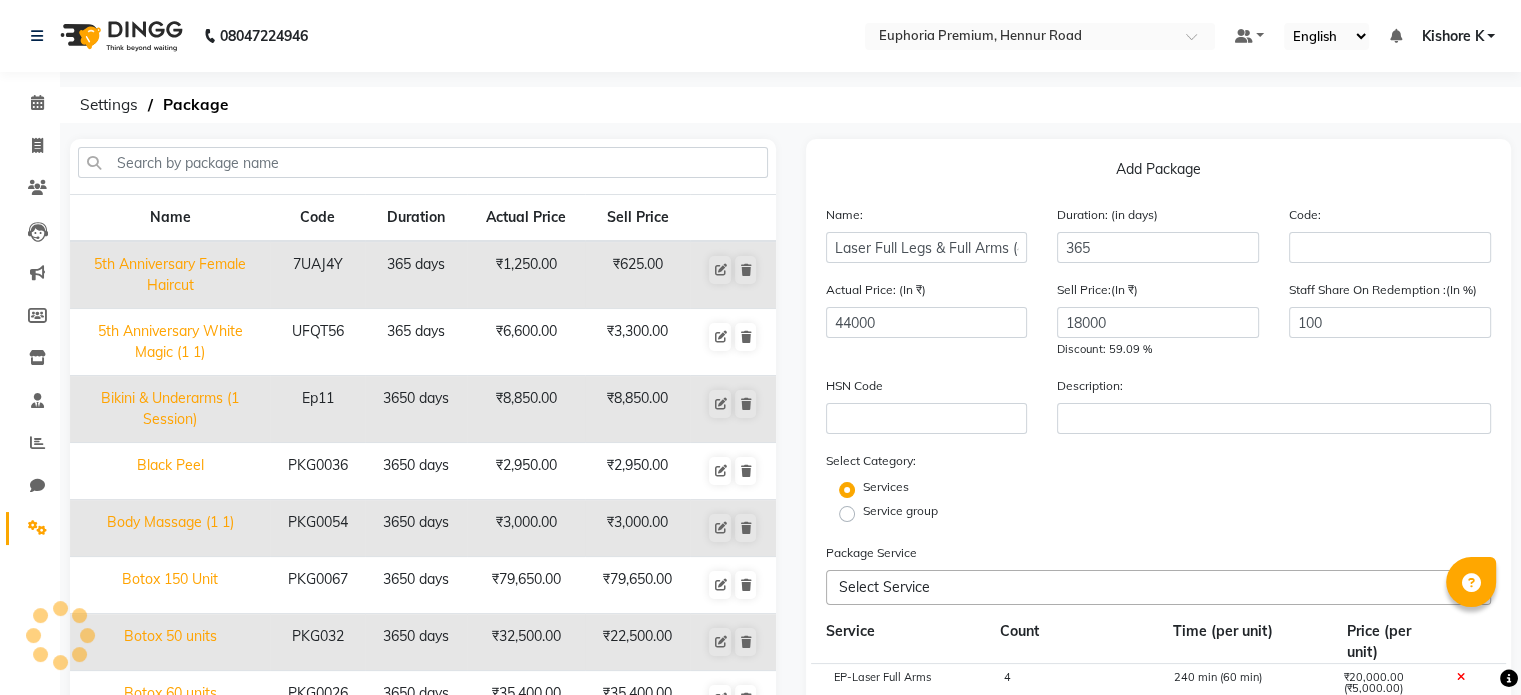 type 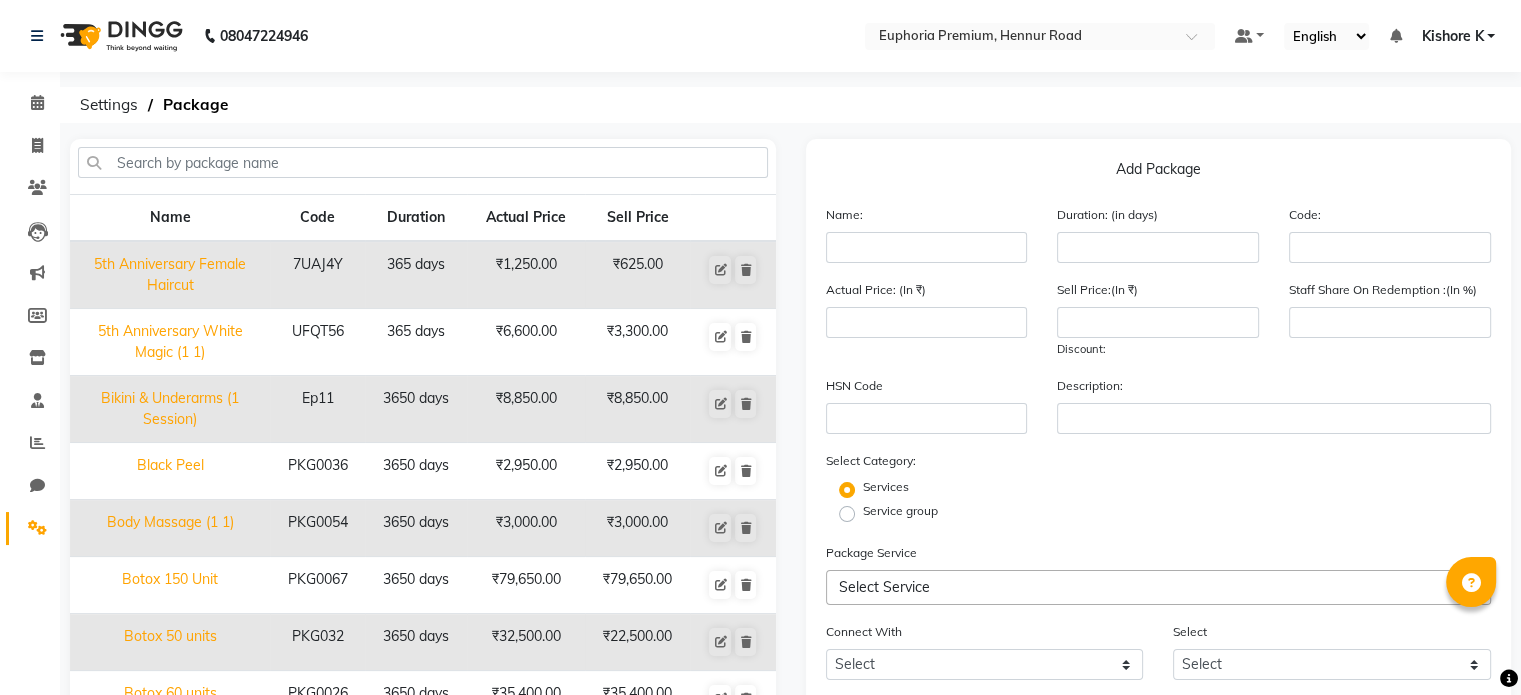 scroll, scrollTop: 238, scrollLeft: 0, axis: vertical 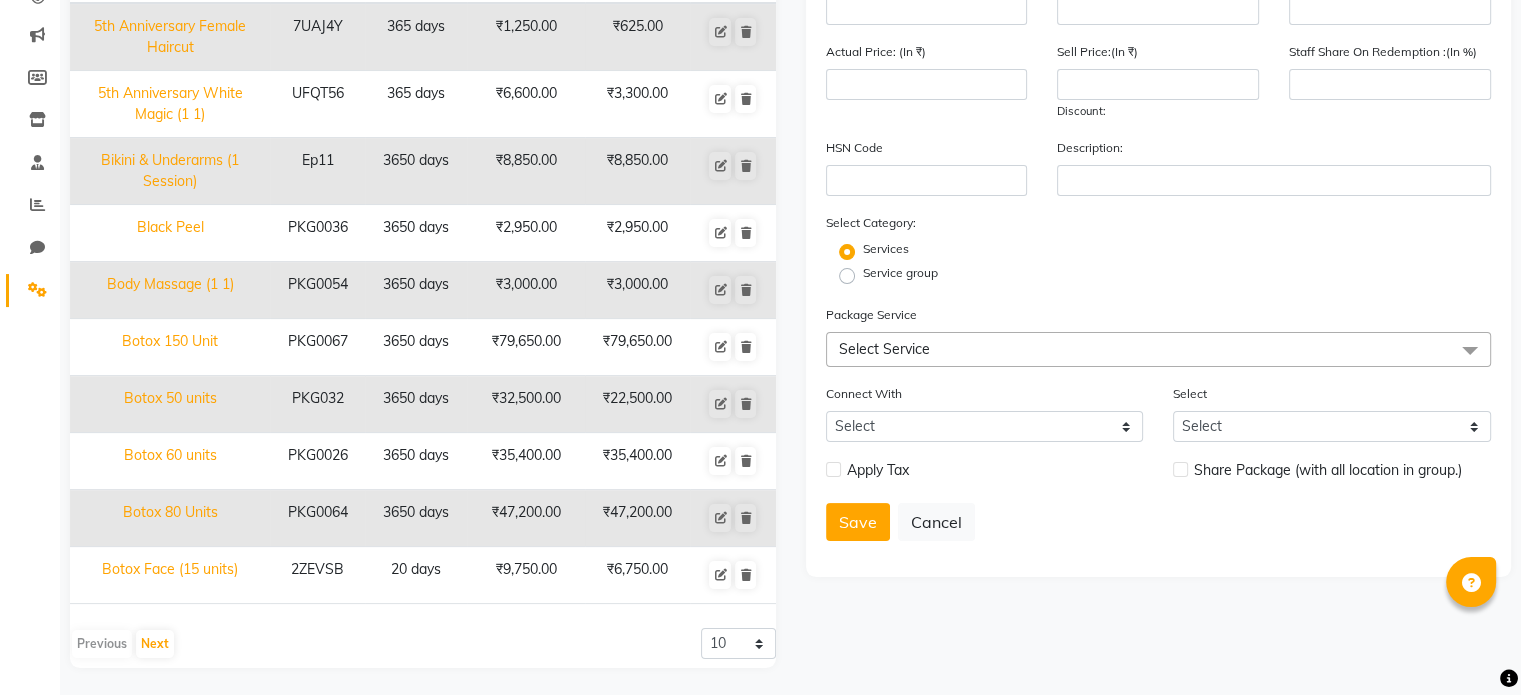 click on "Add Package Name: Duration: (in days) Code: Actual Price: (In ₹) Sell Price:(In ₹) Discount: Staff Share On Redemption :(In %) HSN Code Description: Select Category: Services Service group Package Service Select Service Select All EEP-Beard Moustache color MEN EP-Beard Trim/Design MEN EP-Beard Spa Includes Design MEN EEP-Moustache color MEN EP-Regular shave MEN EP-Botox Treatment (2x shine) MEN EP-Botolis MEN EP-Color Fusion MEN EP-Cover Fusion MEN EP-Global Highlights MEN EP-HAIR CUT (Creative Stylist) with hairwash MEN EP-HAIR CUT (Salon Director) with hairwash MEN EEP-HAIR CUT (Senior Stylist) with hairwash MEN EEP-Hair Wash Styling Dia MEN EEP-Hair Wash Styling Wella MEN EEP-Head Shave (Shave) MEN EEP-Head Shave (Trim) MEN EEP-Kid Cut (Below 8 Yrs) BOY EP-Standalone Intense Scalp Purifying MEN EP-Regenerate (Intense Alchemy) MEN EP-Root Deep Hair Fall Treatment MEN EP-Scalp Energy ADD ON MEN EP-Standalone Scalp Energy MEN EP-Intense Scalp Purifying ADD ON MEN EP-Fringe Cut EP-Tone Me QR678" 